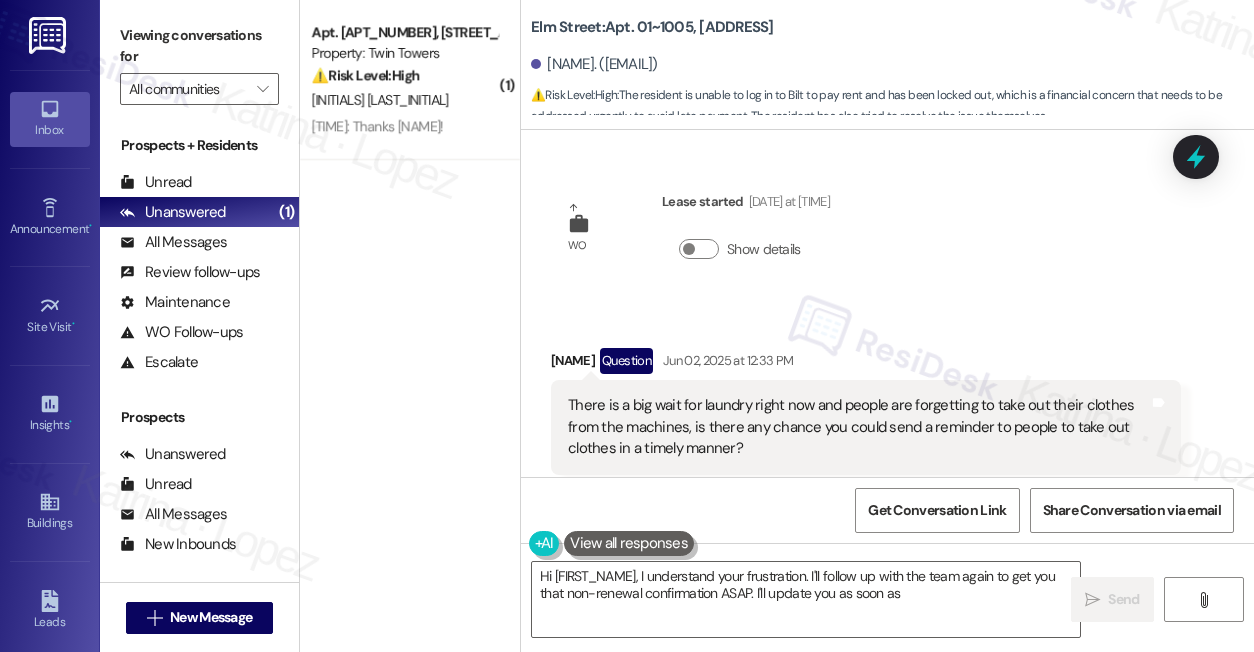 scroll, scrollTop: 0, scrollLeft: 0, axis: both 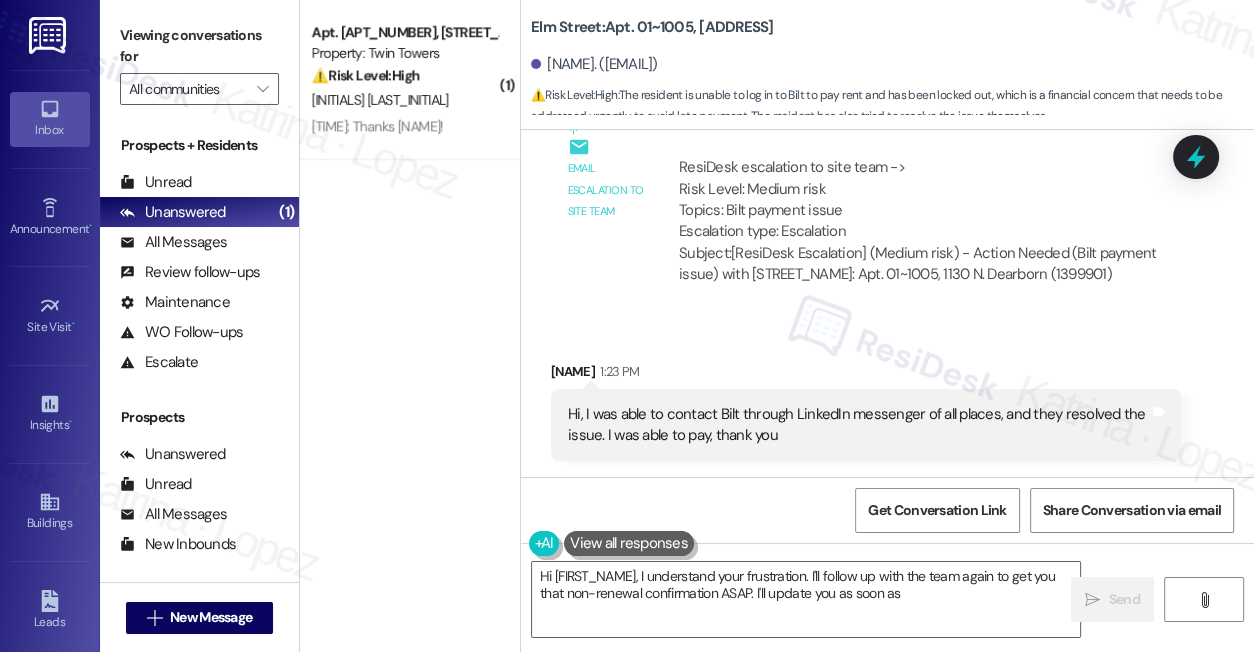 click on "Hi, I was able to contact Bilt through LinkedIn messenger of all places, and they resolved the issue. I was able to pay, thank you Tags and notes" at bounding box center (866, 425) 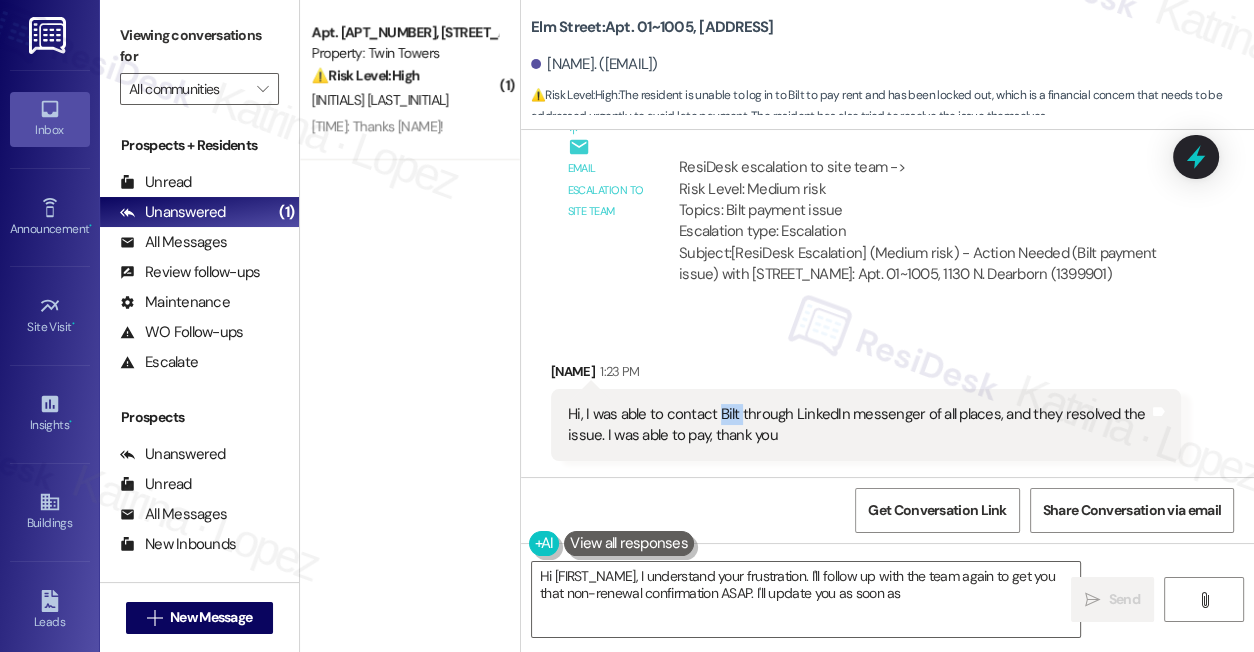 click on "Hi, I was able to contact Bilt through LinkedIn messenger of all places, and they resolved the issue. I was able to pay, thank you Tags and notes" at bounding box center (866, 425) 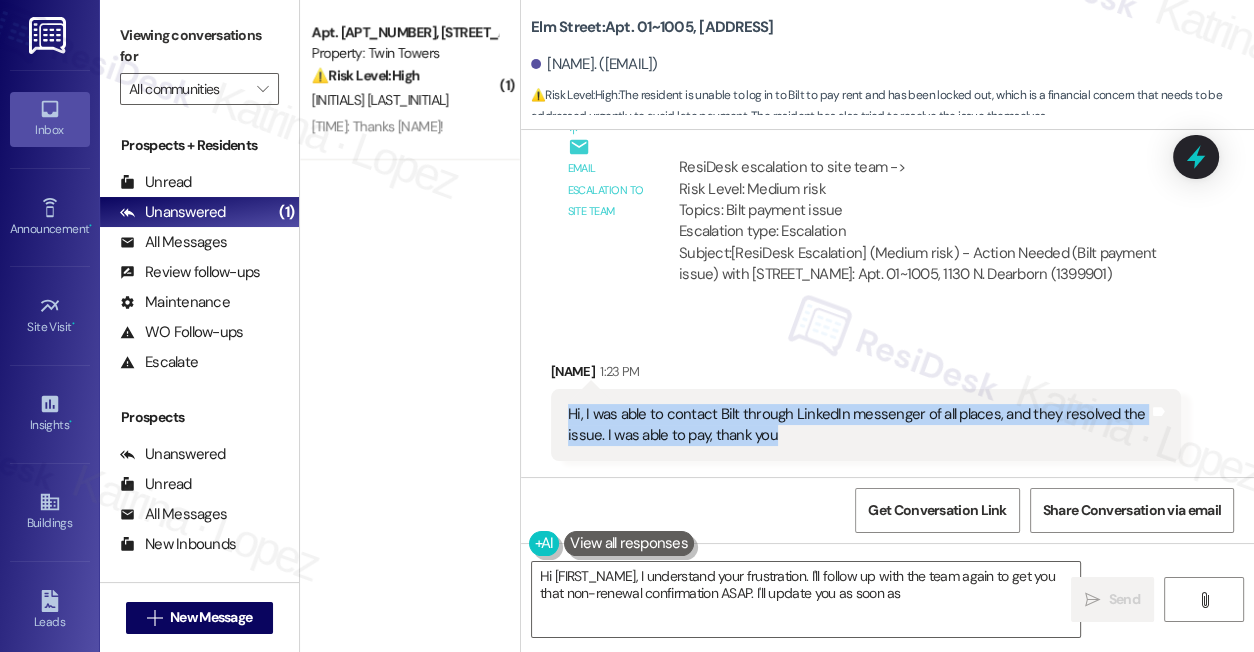 click on "Hi, I was able to contact Bilt through LinkedIn messenger of all places, and they resolved the issue. I was able to pay, thank you Tags and notes" at bounding box center (866, 425) 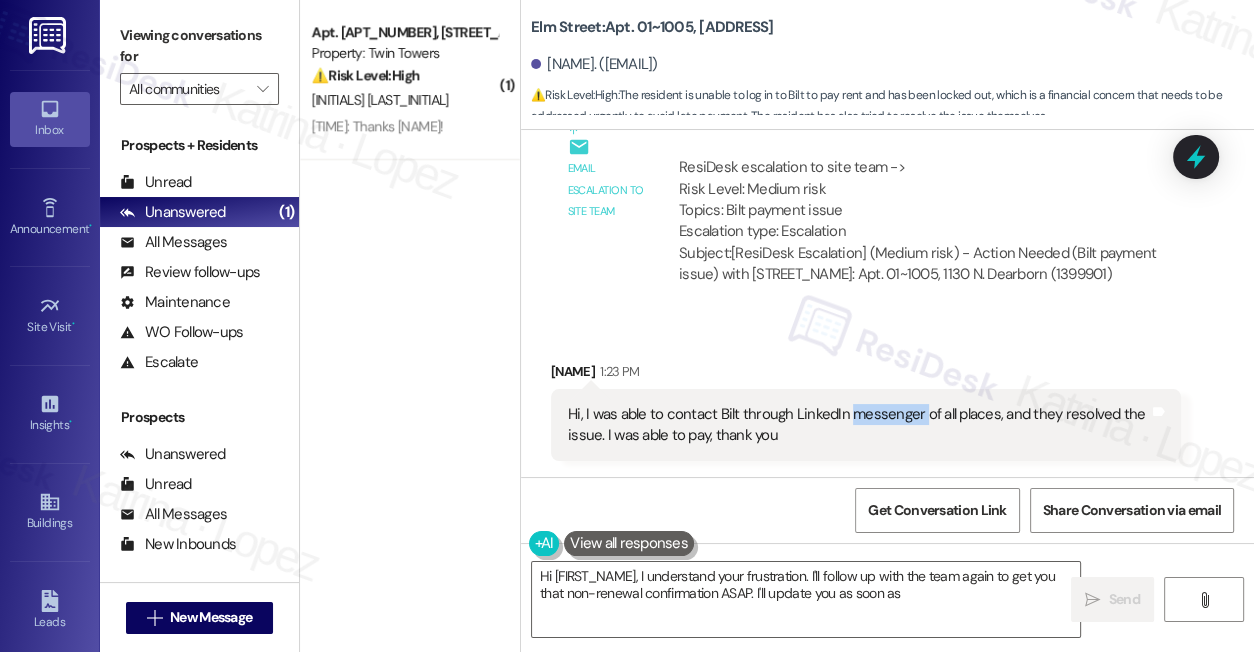 click on "Hi, I was able to contact Bilt through LinkedIn messenger of all places, and they resolved the issue. I was able to pay, thank you" at bounding box center (858, 425) 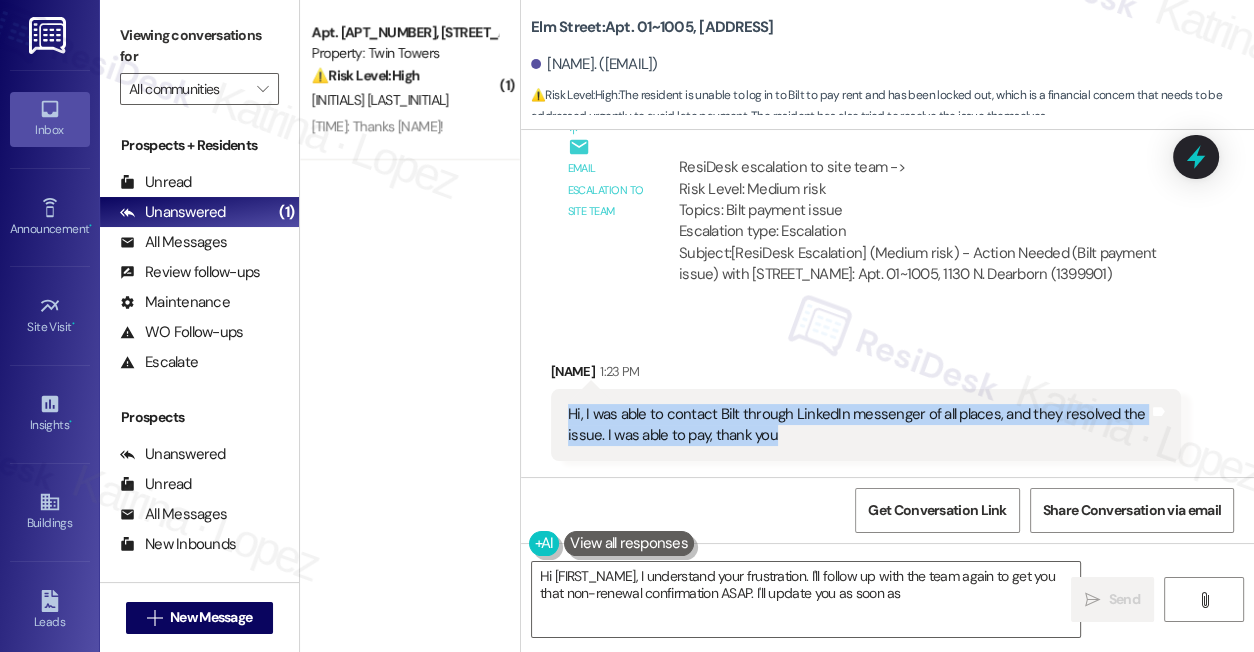 click on "Hi, I was able to contact Bilt through LinkedIn messenger of all places, and they resolved the issue. I was able to pay, thank you" at bounding box center [858, 425] 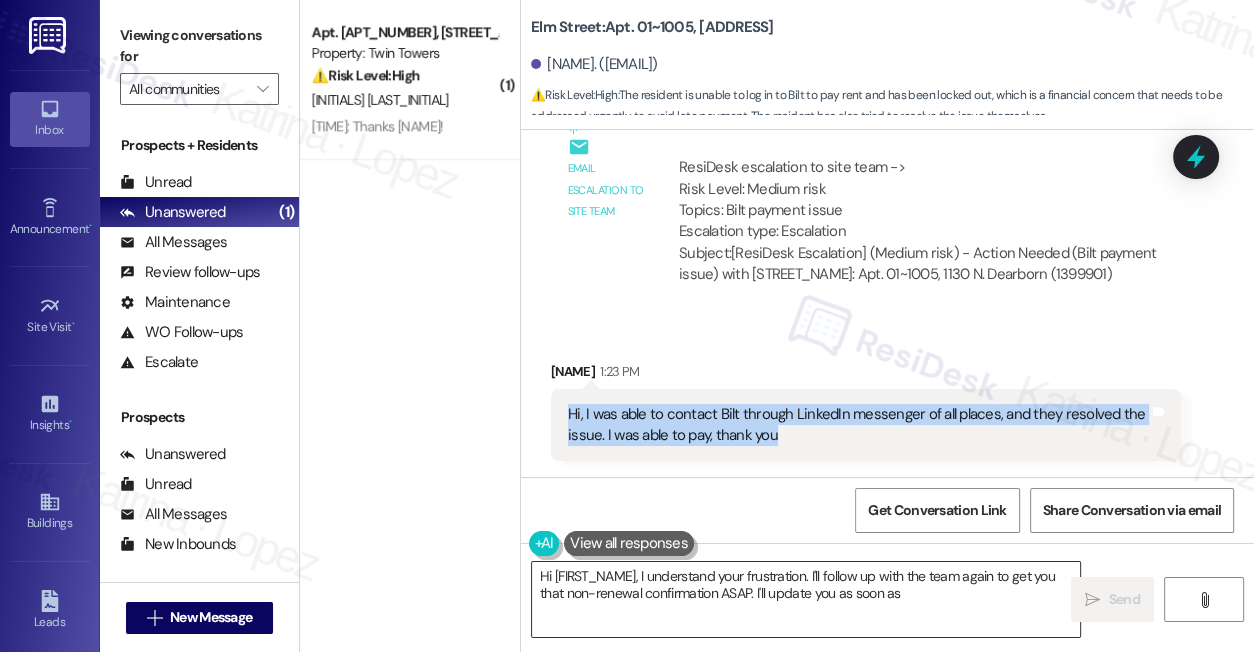 click on "Hi [FIRST_NAME], I understand your frustration. I'll follow up with the team again to get you that non-renewal confirmation ASAP. I'll update you as soon as" at bounding box center [806, 599] 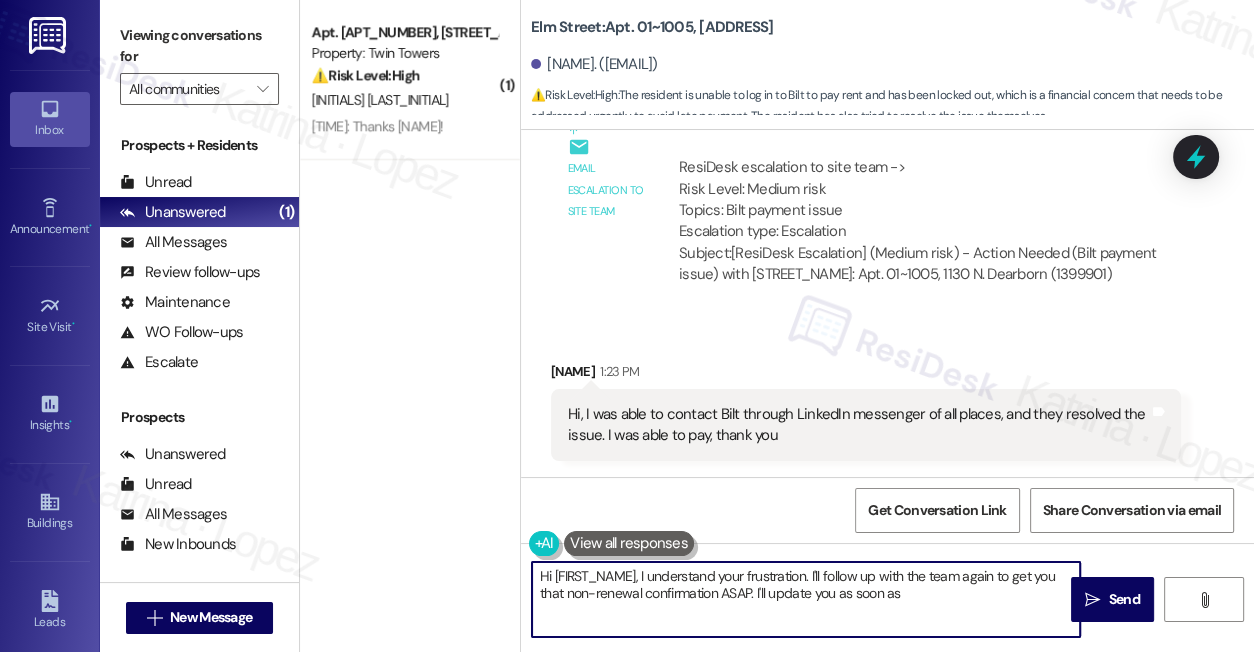 click on "Hi [FIRST_NAME], I understand your frustration. I'll follow up with the team again to get you that non-renewal confirmation ASAP. I'll update you as soon as" at bounding box center [806, 599] 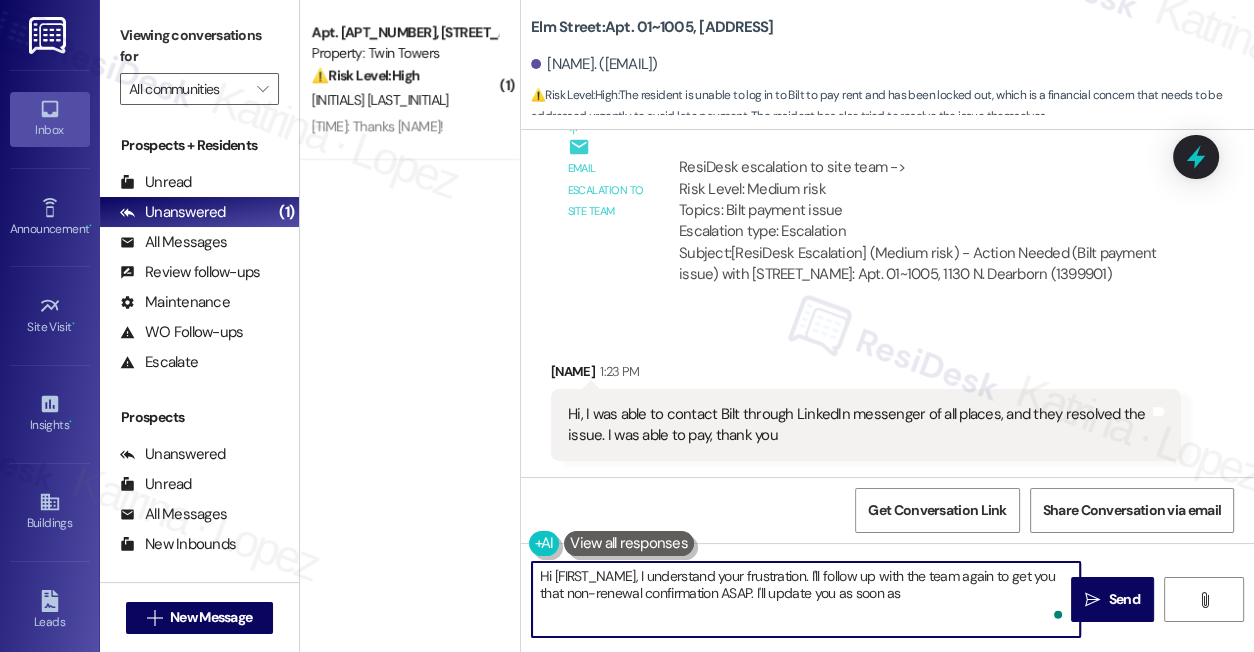 click on "Hi [FIRST_NAME], I understand your frustration. I'll follow up with the team again to get you that non-renewal confirmation ASAP. I'll update you as soon as" at bounding box center (806, 599) 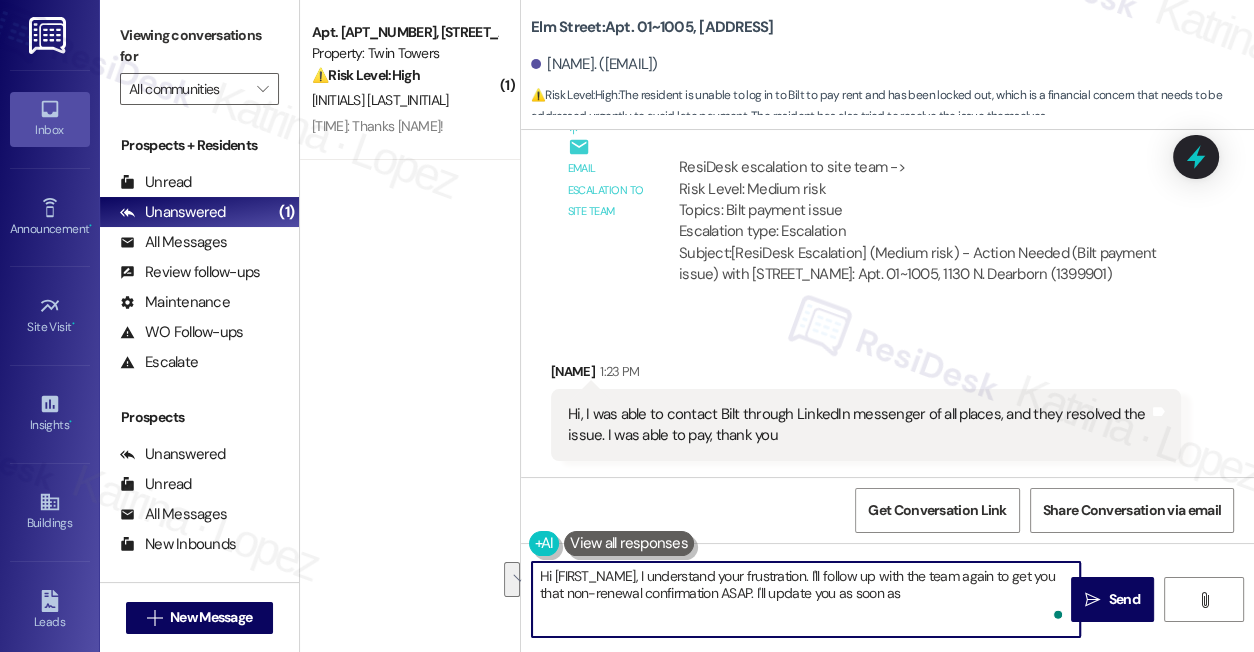click on "Hi [FIRST_NAME], I understand your frustration. I'll follow up with the team again to get you that non-renewal confirmation ASAP. I'll update you as soon as" at bounding box center [806, 599] 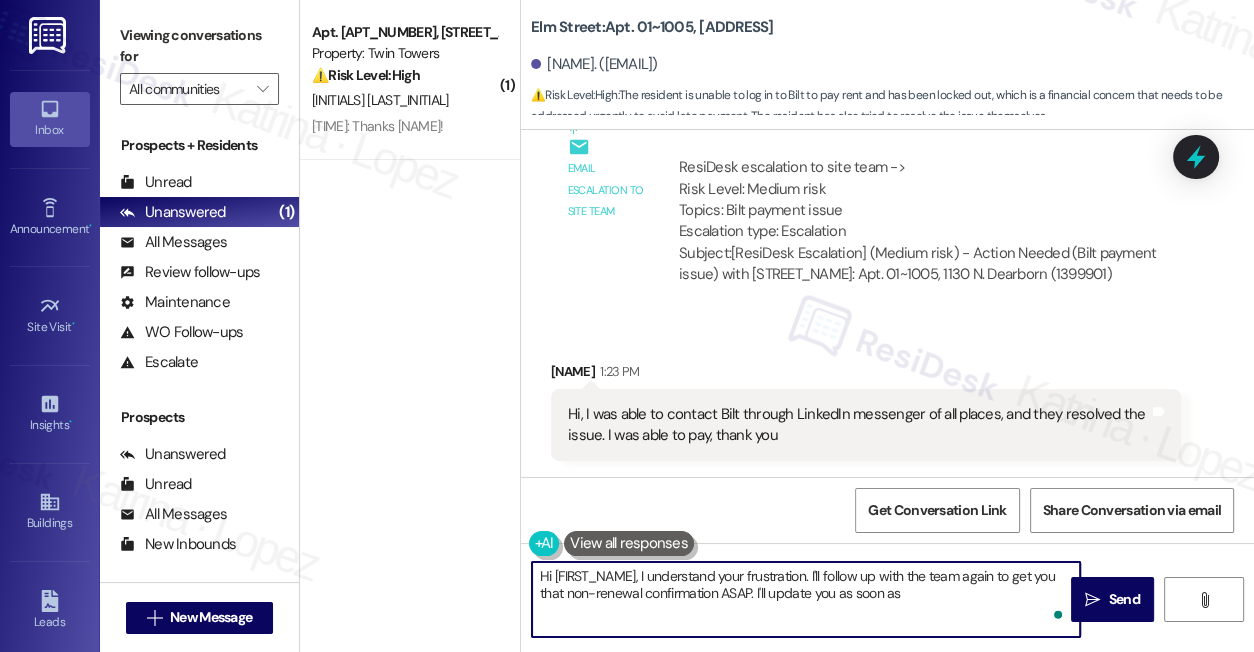 click on "Hi, I was able to contact Bilt through LinkedIn messenger of all places, and they resolved the issue. I was able to pay, thank you" at bounding box center [858, 425] 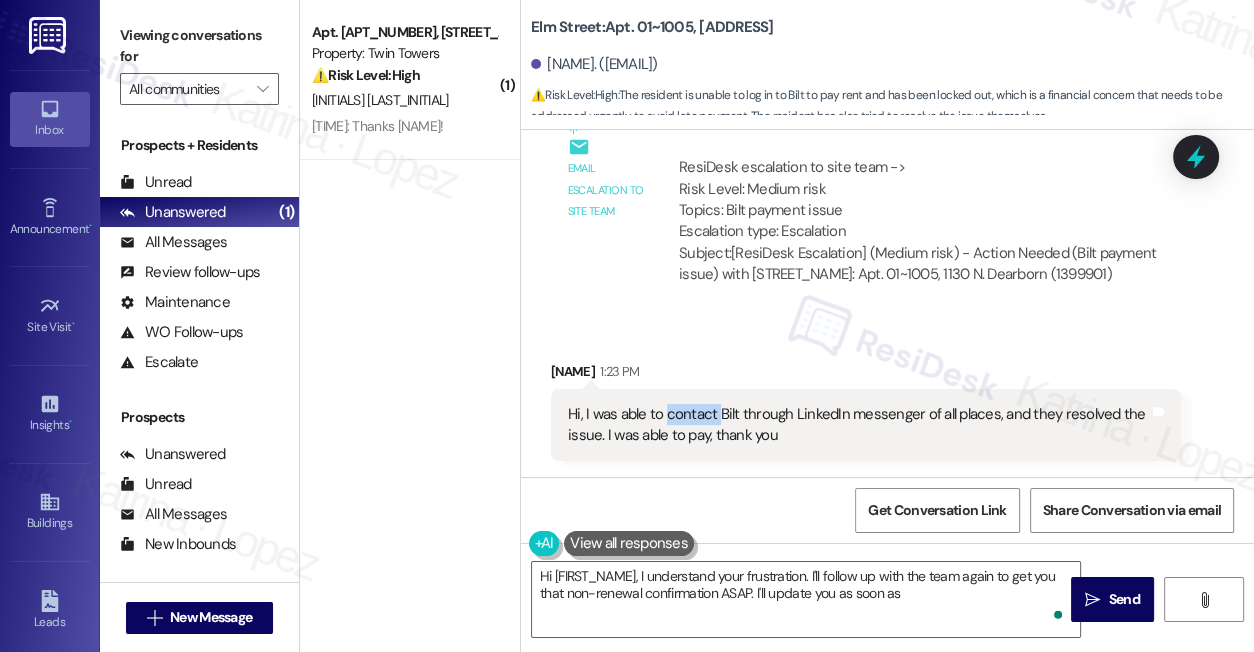click on "Hi, I was able to contact Bilt through LinkedIn messenger of all places, and they resolved the issue. I was able to pay, thank you" at bounding box center [858, 425] 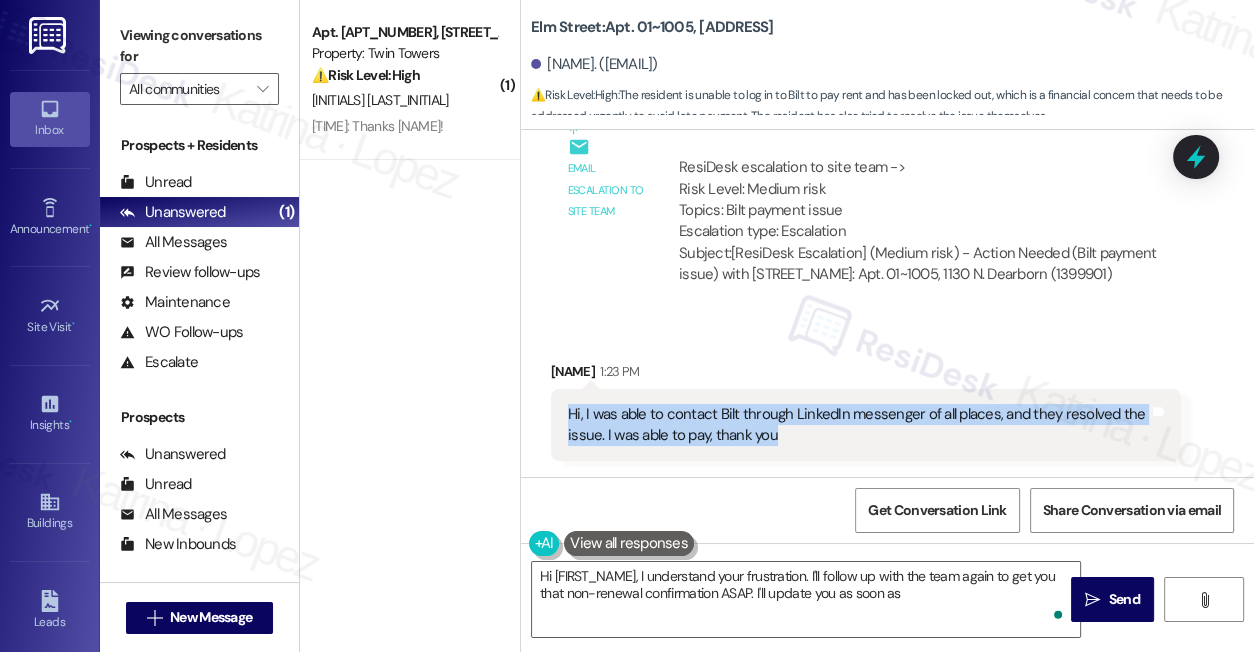 click on "Hi, I was able to contact Bilt through LinkedIn messenger of all places, and they resolved the issue. I was able to pay, thank you" at bounding box center [858, 425] 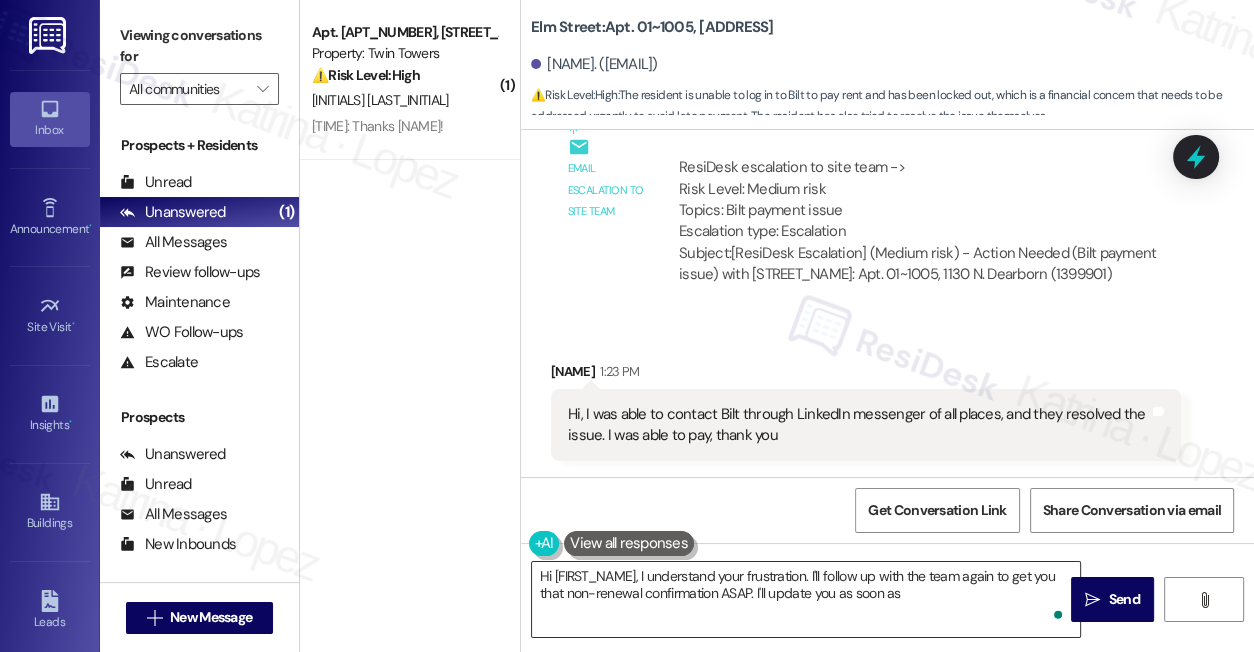 click on "Hi [FIRST_NAME], I understand your frustration. I'll follow up with the team again to get you that non-renewal confirmation ASAP. I'll update you as soon as" at bounding box center [806, 599] 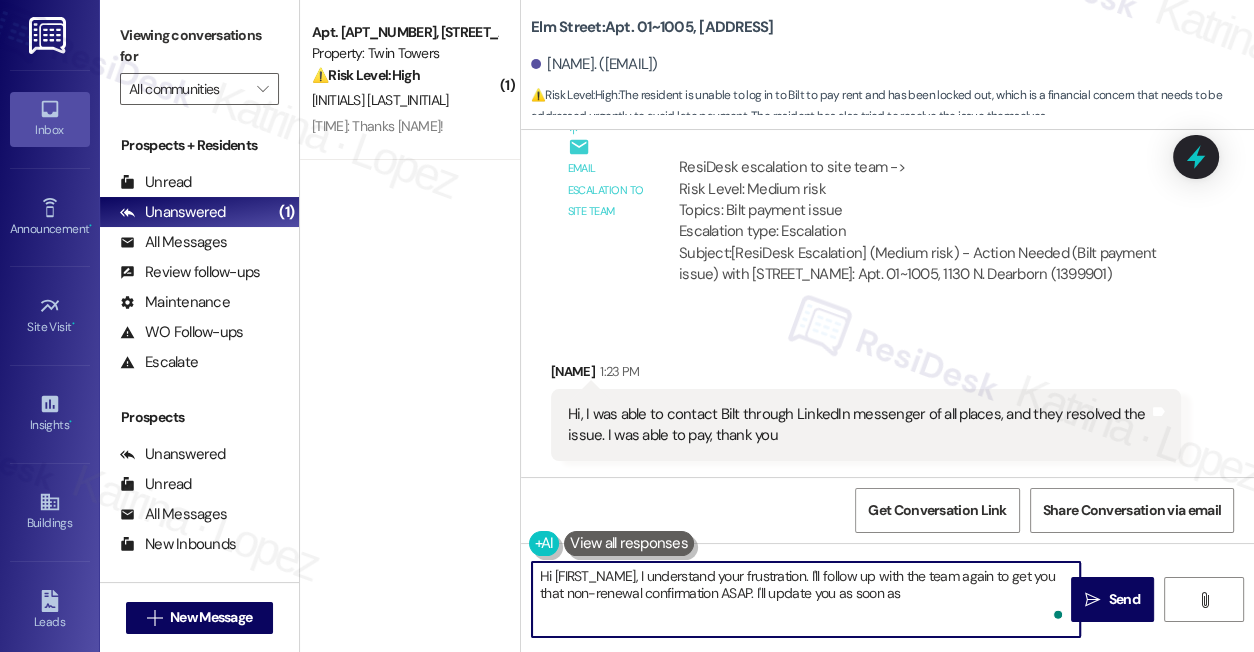 click on "Hi [FIRST_NAME], I understand your frustration. I'll follow up with the team again to get you that non-renewal confirmation ASAP. I'll update you as soon as" at bounding box center (806, 599) 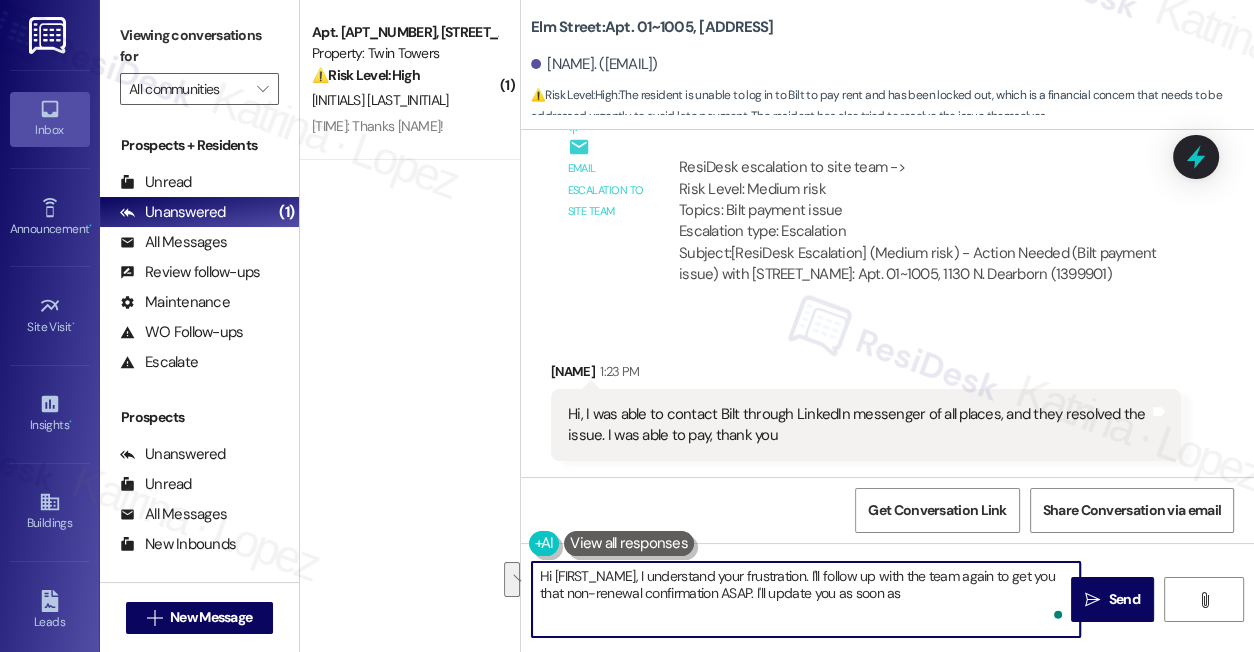 click on "Hi, I was able to contact Bilt through LinkedIn messenger of all places, and they resolved the issue. I was able to pay, thank you" at bounding box center [858, 425] 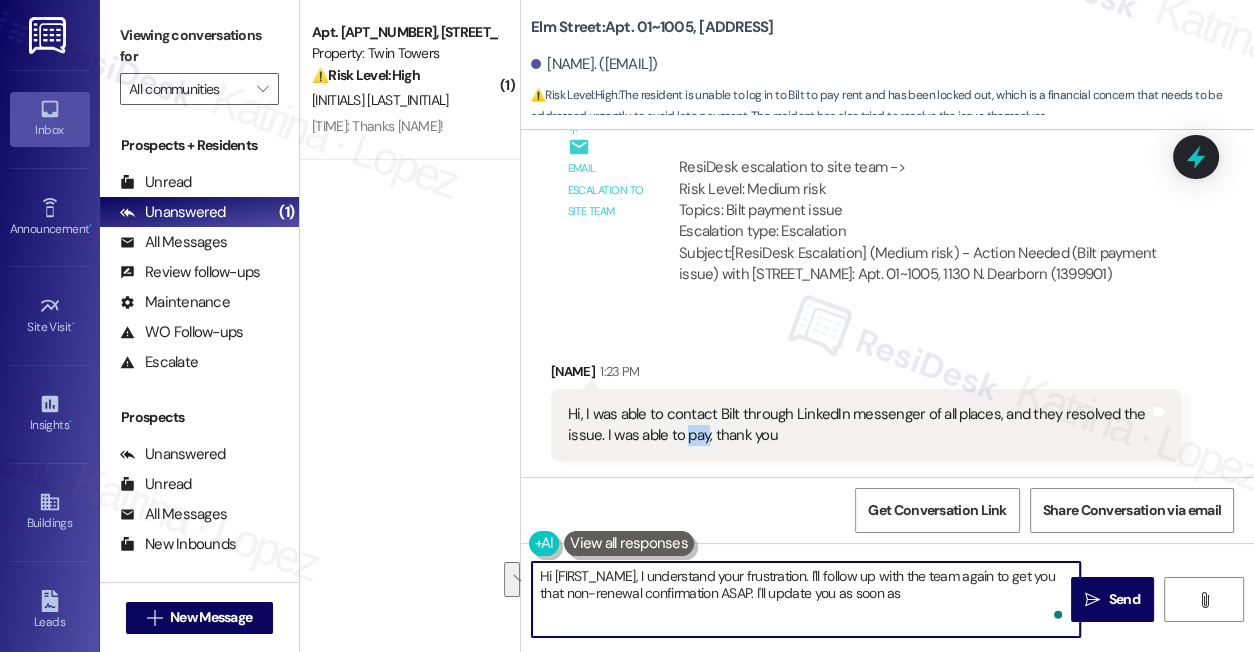 click on "Hi, I was able to contact Bilt through LinkedIn messenger of all places, and they resolved the issue. I was able to pay, thank you" at bounding box center (858, 425) 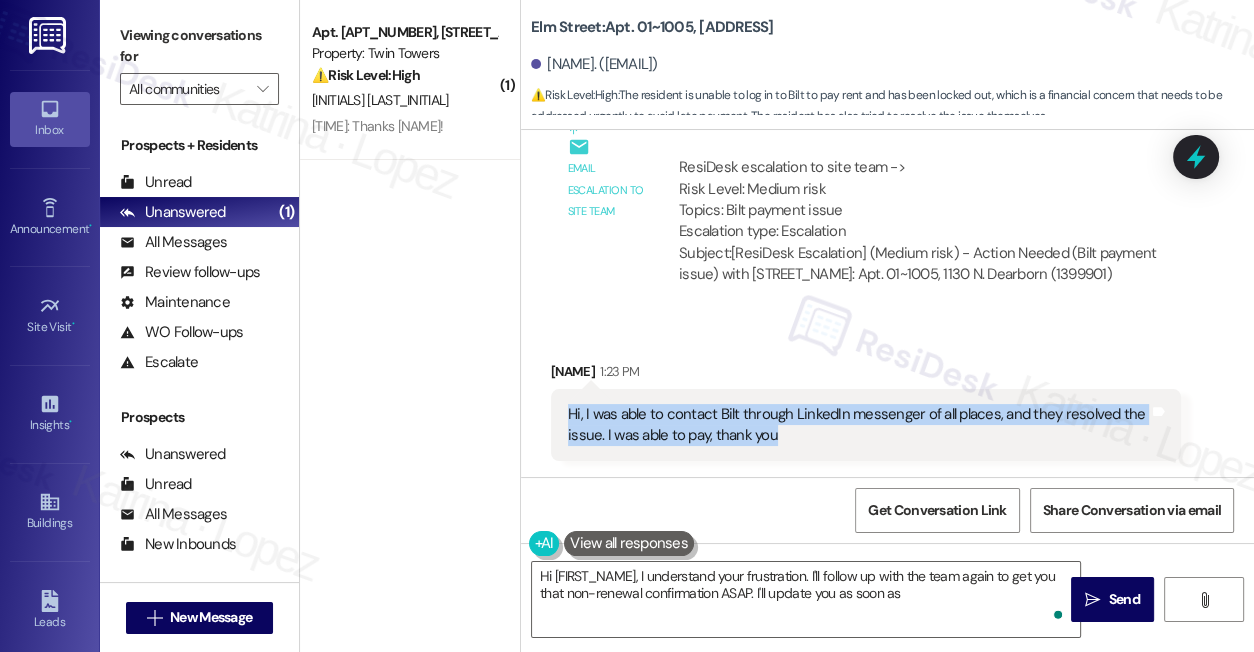 click on "Hi, I was able to contact Bilt through LinkedIn messenger of all places, and they resolved the issue. I was able to pay, thank you" at bounding box center (858, 425) 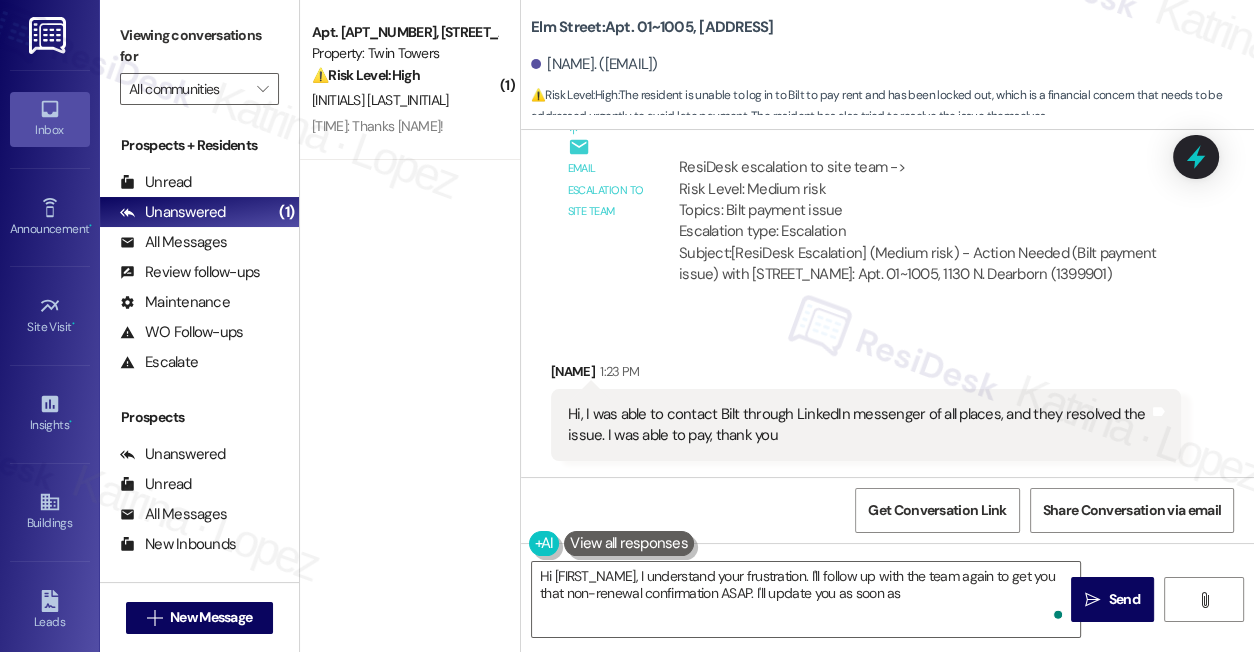 click on "Viewing conversations for" at bounding box center (199, 46) 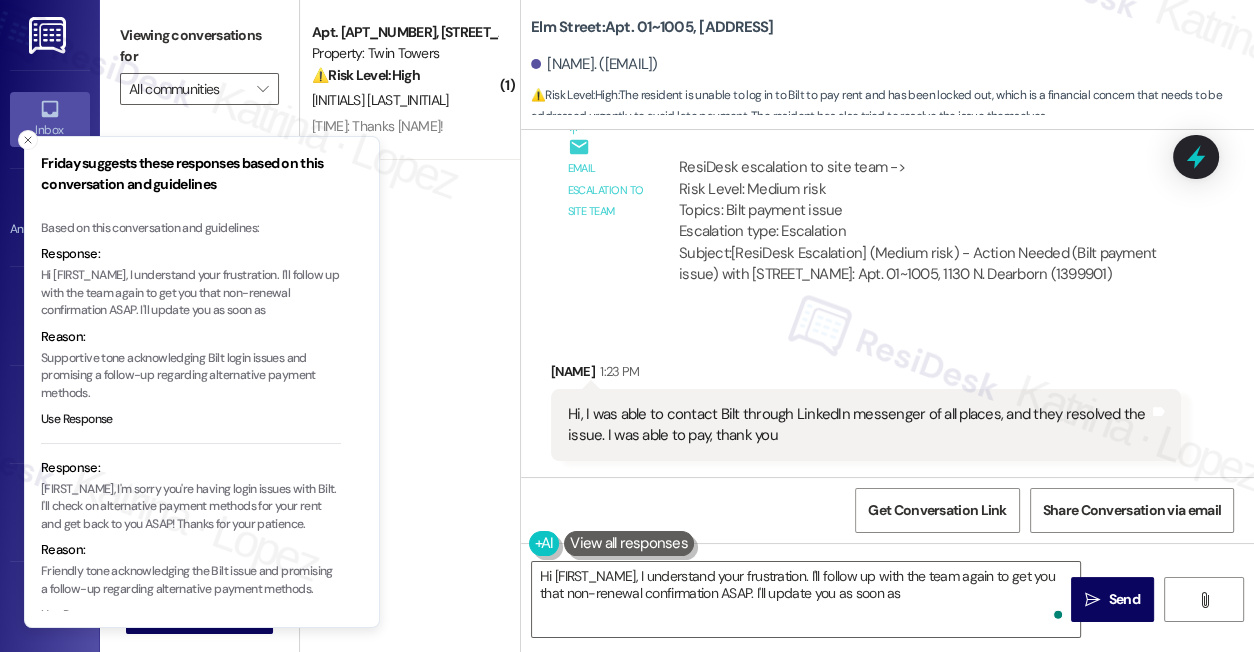 click at bounding box center [629, 543] 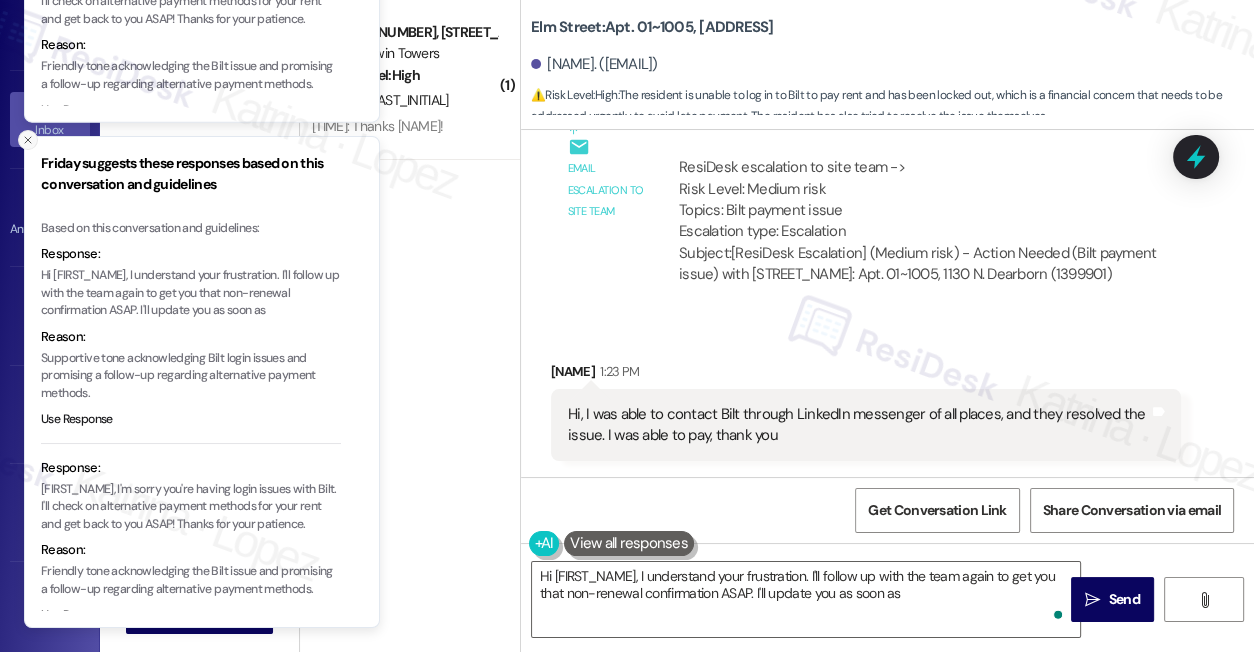 click 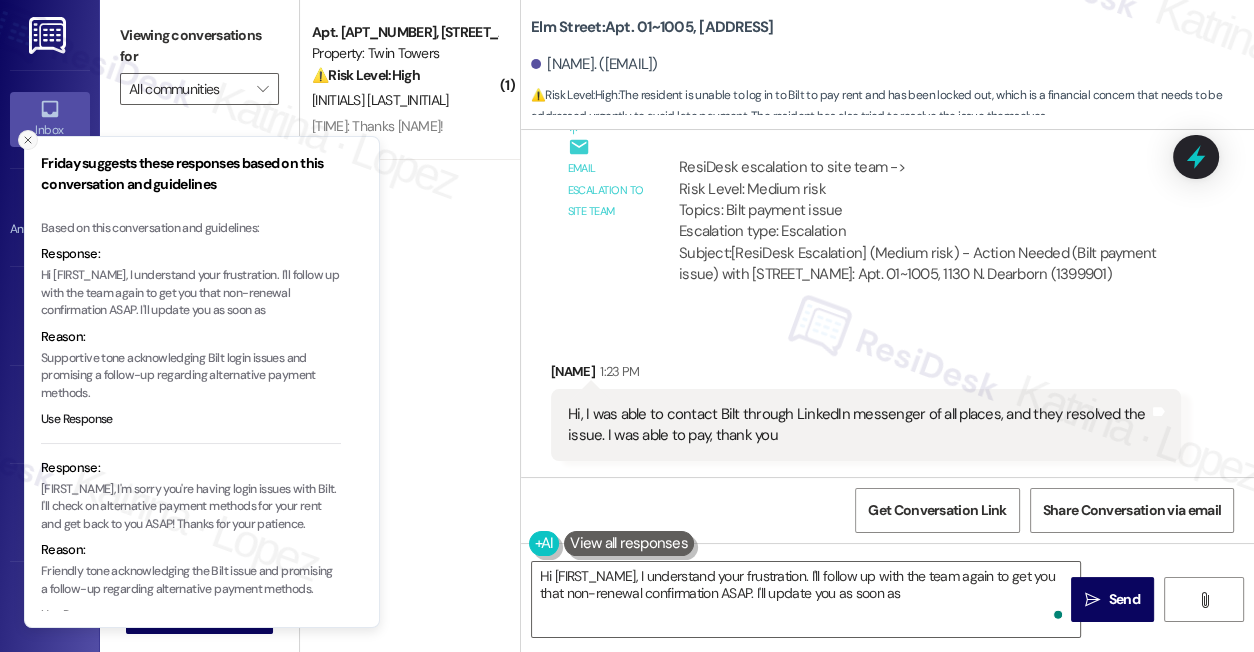 click 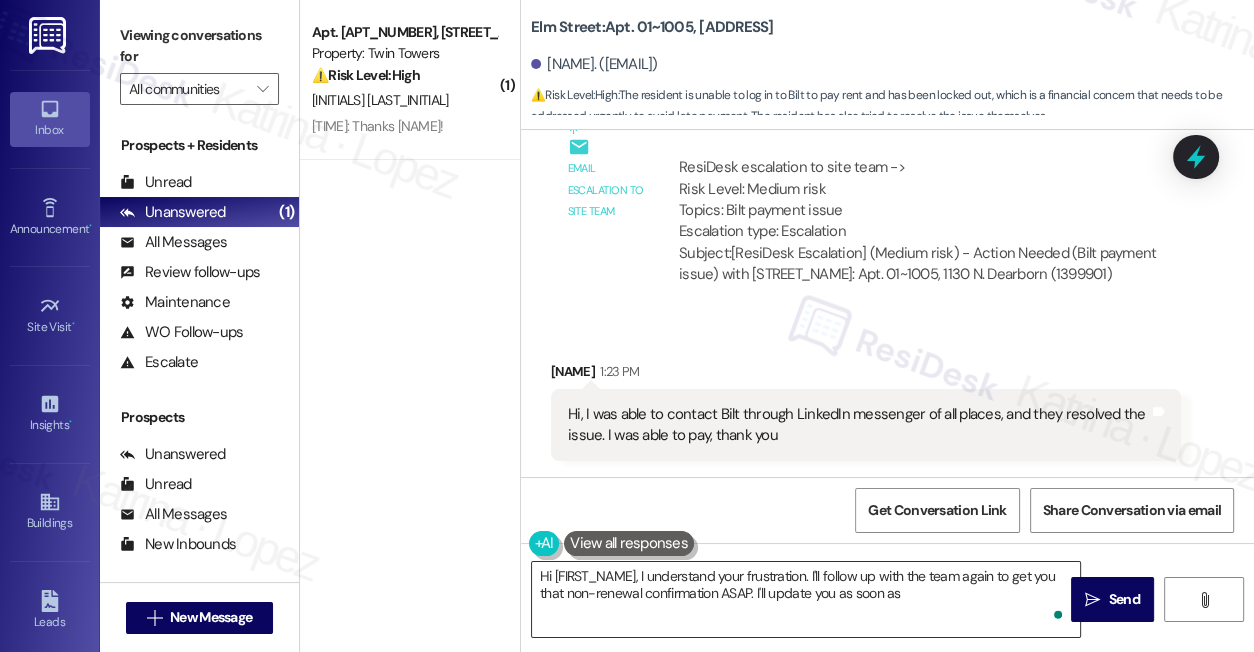click on "Hi [FIRST_NAME], I understand your frustration. I'll follow up with the team again to get you that non-renewal confirmation ASAP. I'll update you as soon as" at bounding box center [806, 599] 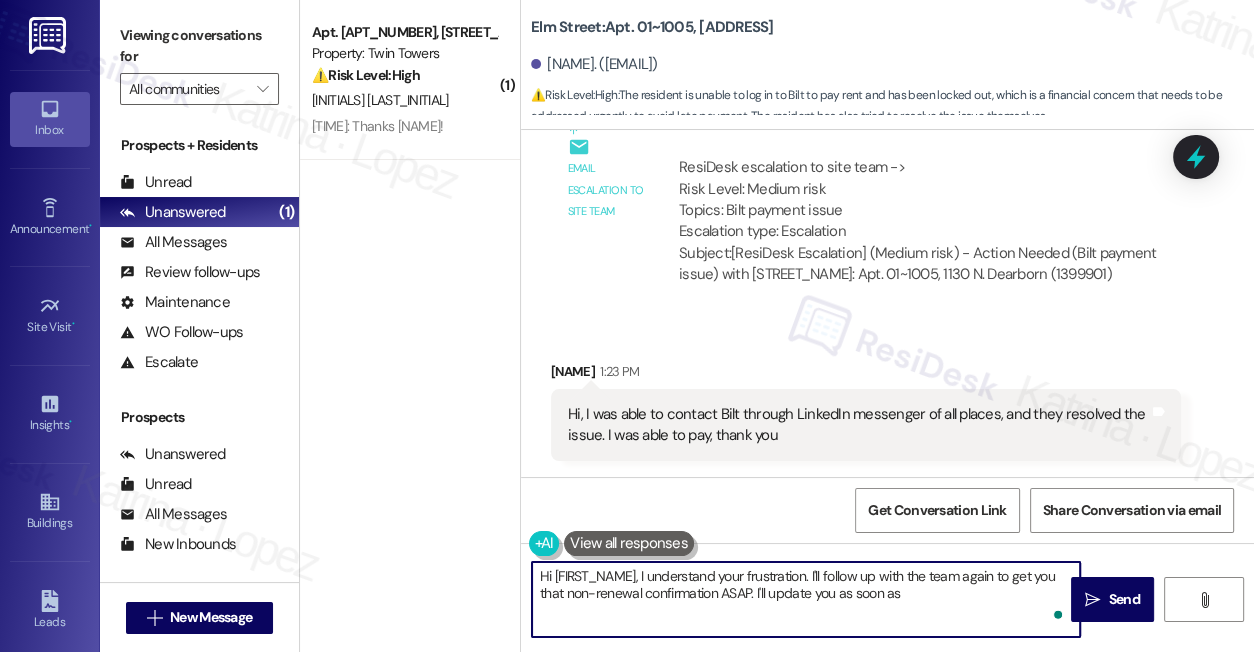 click on "Hi [FIRST_NAME], I understand your frustration. I'll follow up with the team again to get you that non-renewal confirmation ASAP. I'll update you as soon as" at bounding box center [806, 599] 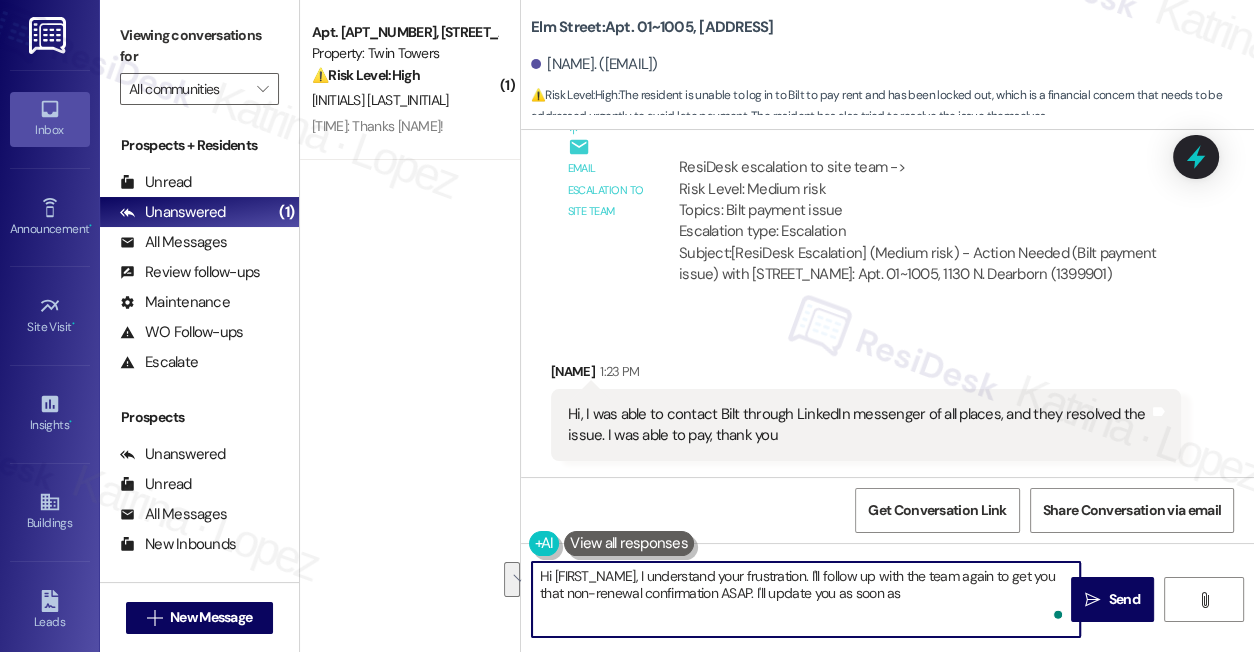 paste on "“Hi [RESIDENT_NAME], I’m so glad to hear you were able to get the issue resolved and make your payment! Thanks for letting us know. Please don’t hesitate to reach out if you run into anything else—we’re always happy to help.”" 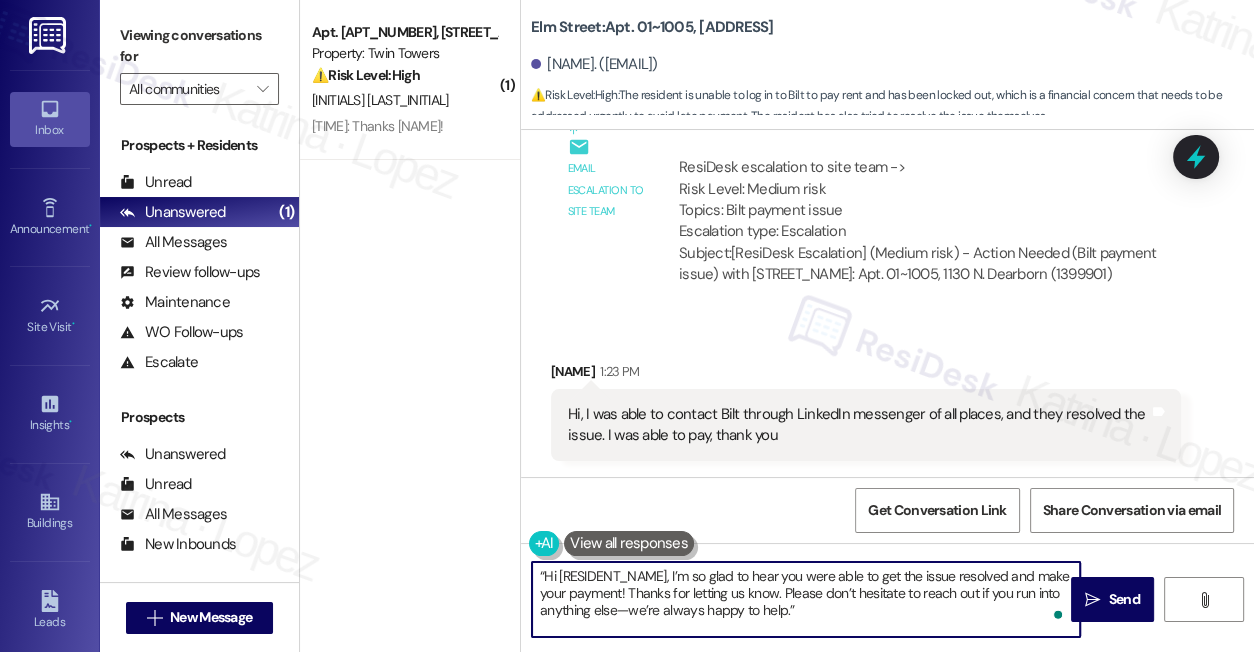 click on "[NAME] 1:23 PM" at bounding box center (866, 375) 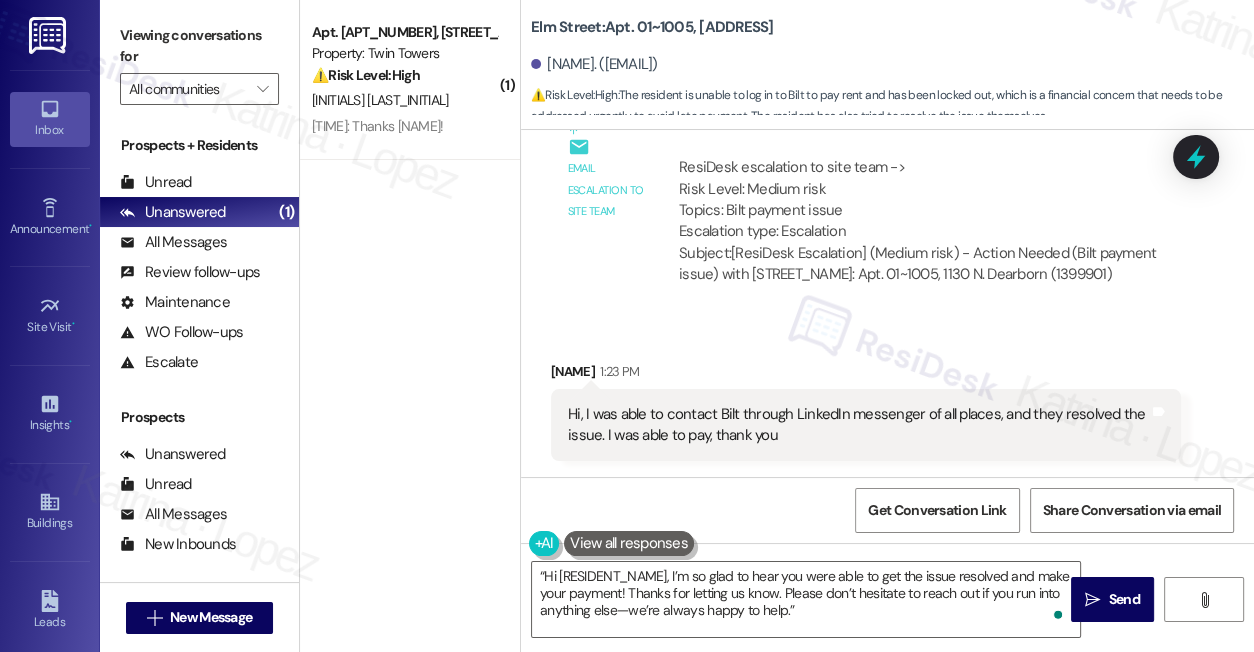 click on "[NAME] 1:23 PM" at bounding box center [866, 375] 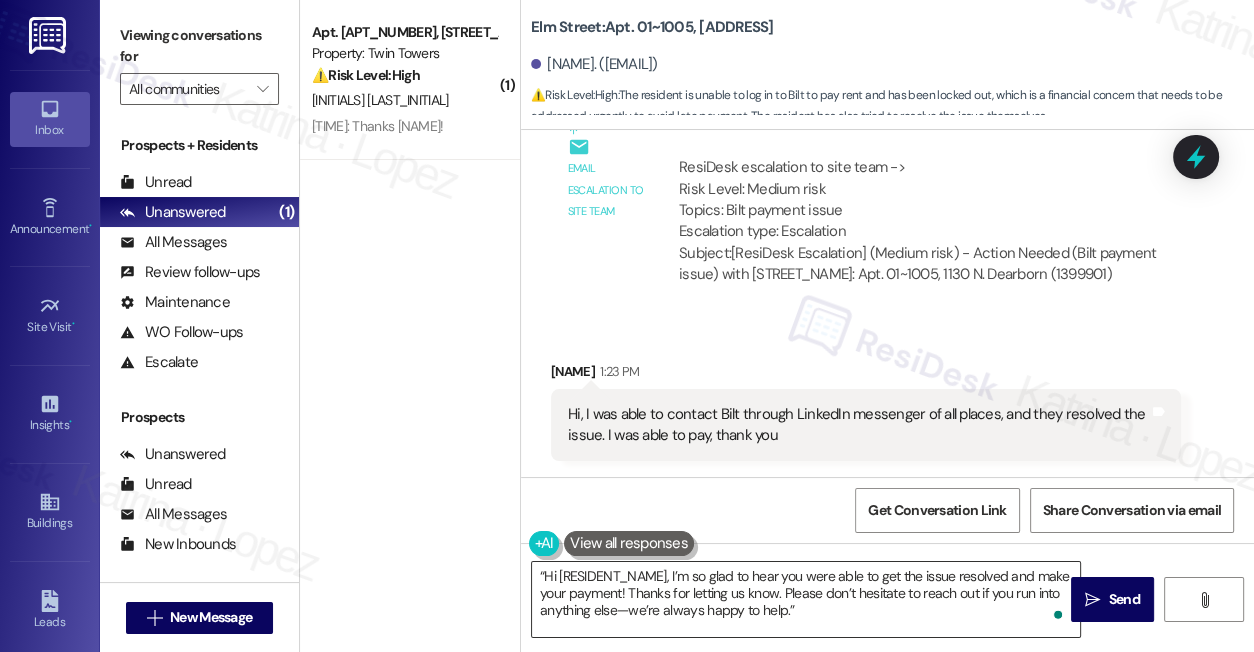copy on "Catherine" 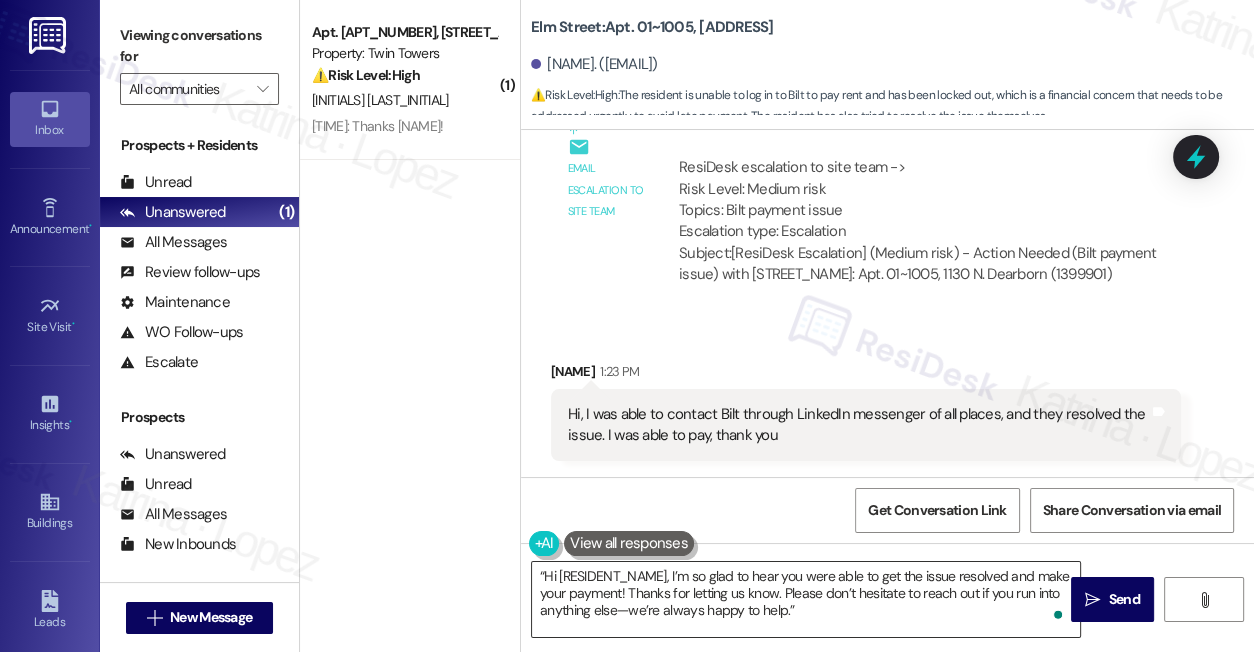 click on "“Hi [RESIDENT_NAME], I’m so glad to hear you were able to get the issue resolved and make your payment! Thanks for letting us know. Please don’t hesitate to reach out if you run into anything else—we’re always happy to help.”" at bounding box center [806, 599] 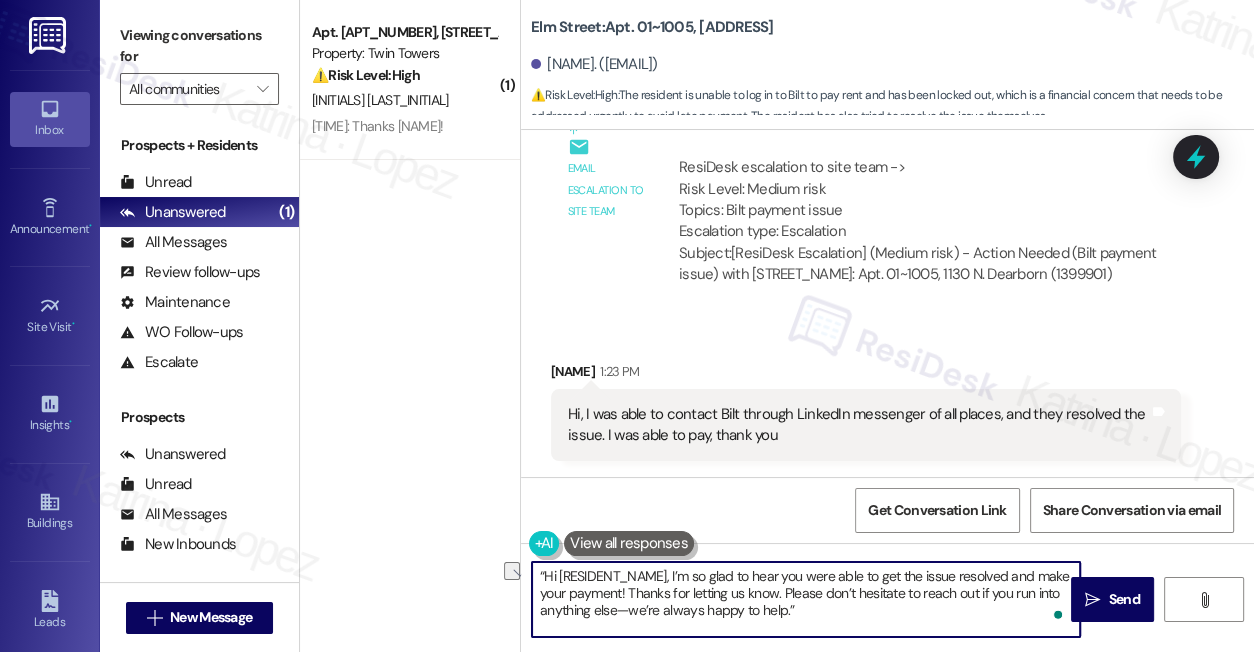 drag, startPoint x: 665, startPoint y: 576, endPoint x: 455, endPoint y: 541, distance: 212.89668 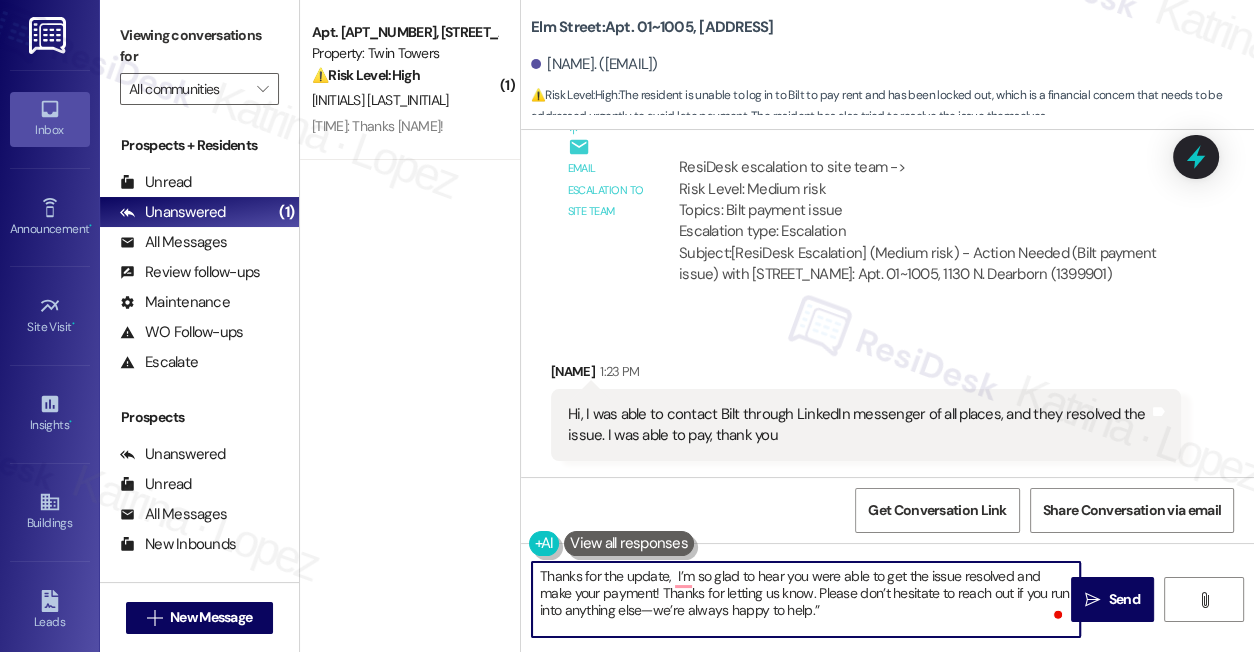paste on "Catherine" 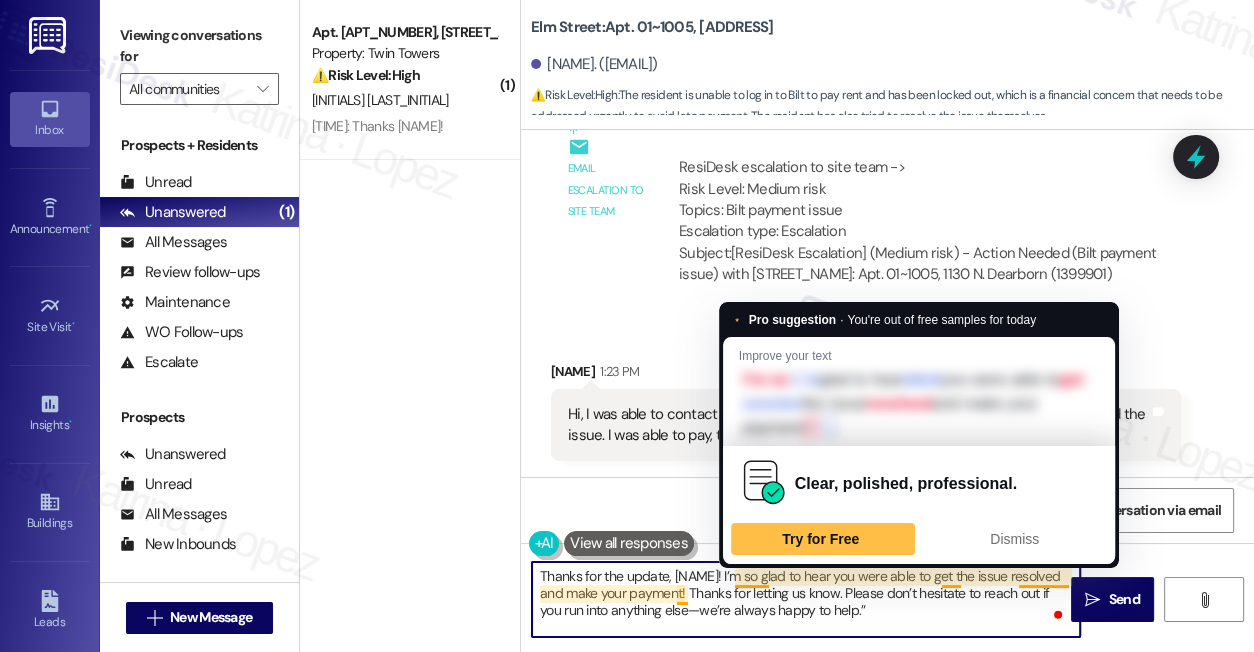 click on "Thanks for the update, [NAME]! I’m so glad to hear you were able to get the issue resolved and make your payment! Thanks for letting us know. Please don’t hesitate to reach out if you run into anything else—we’re always happy to help.”" at bounding box center [806, 599] 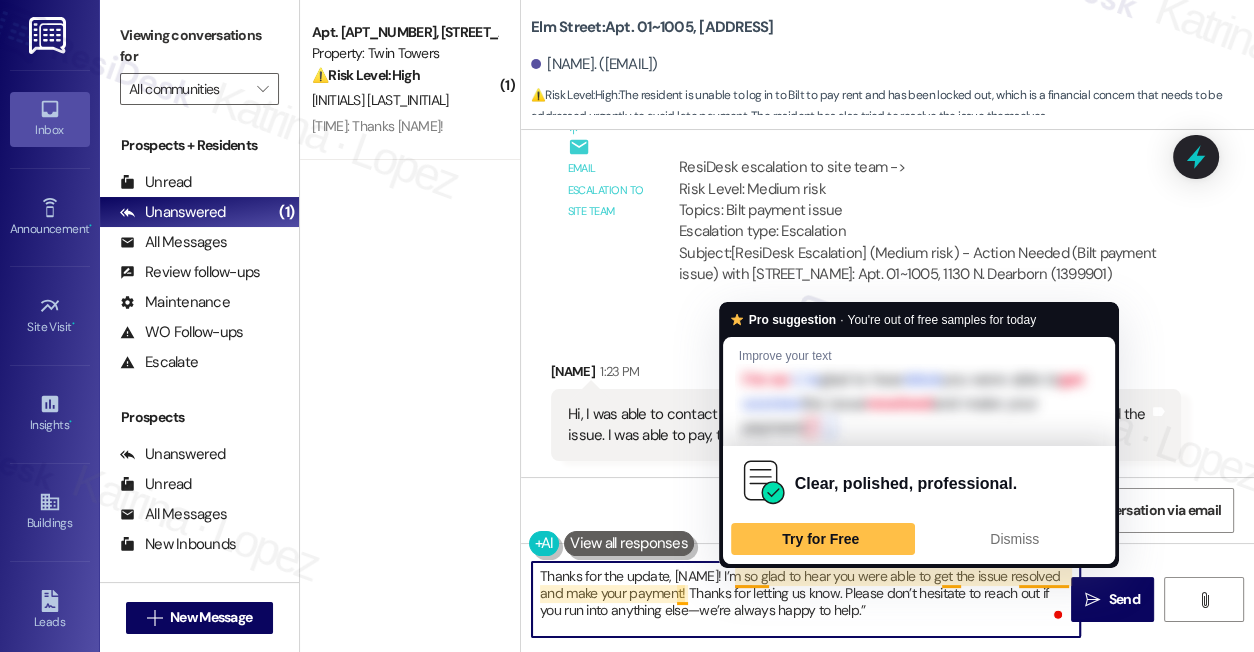 click on "Thanks for the update, [NAME]! I’m so glad to hear you were able to get the issue resolved and make your payment! Thanks for letting us know. Please don’t hesitate to reach out if you run into anything else—we’re always happy to help.”" at bounding box center (806, 599) 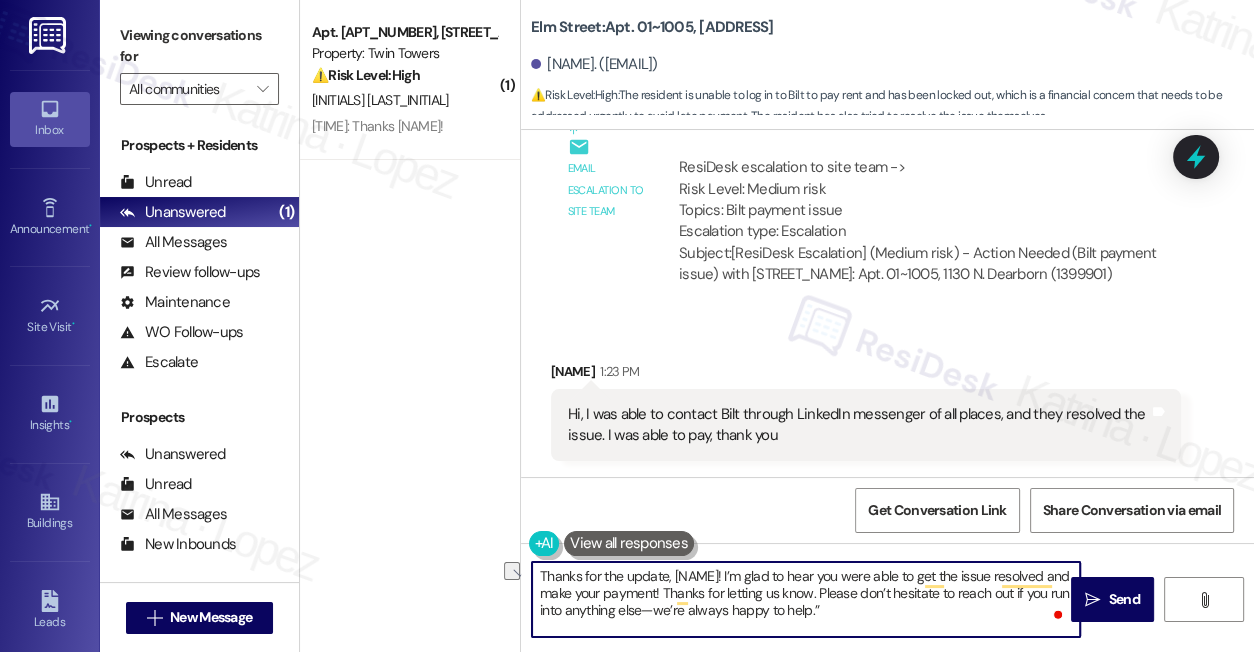 drag, startPoint x: 689, startPoint y: 592, endPoint x: 842, endPoint y: 593, distance: 153.00327 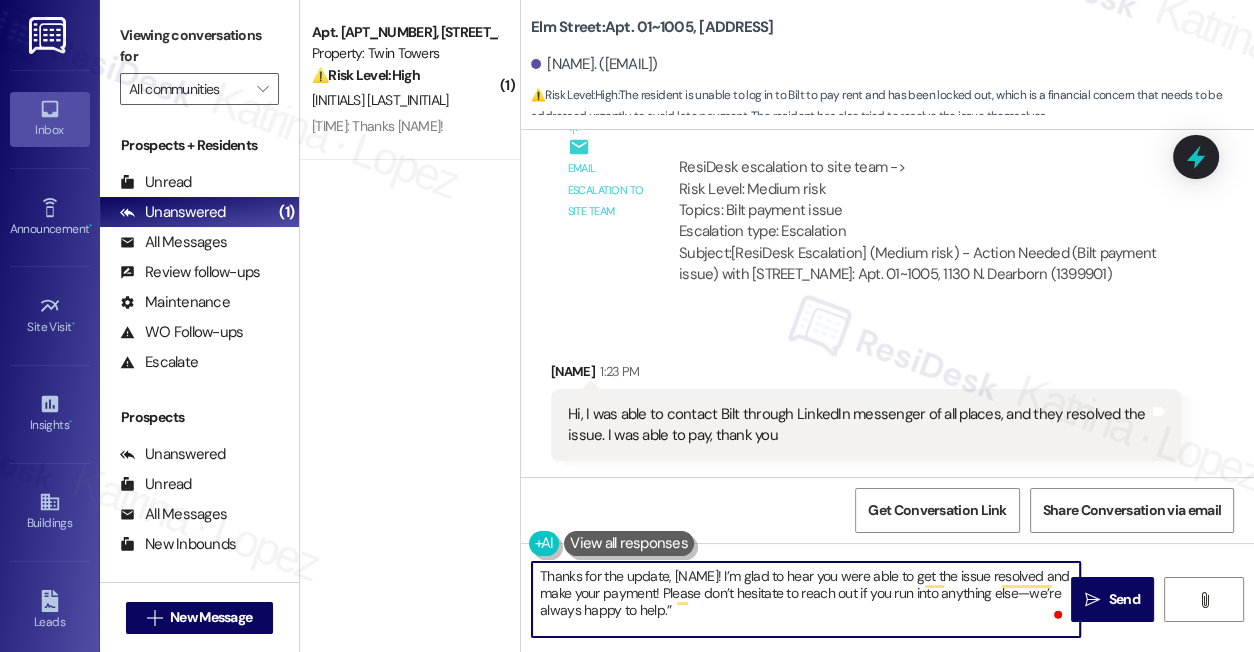 click on "Thanks for the update, [NAME]! I’m glad to hear you were able to get the issue resolved and make your payment! Please don’t hesitate to reach out if you run into anything else—we’re always happy to help.”" at bounding box center (806, 599) 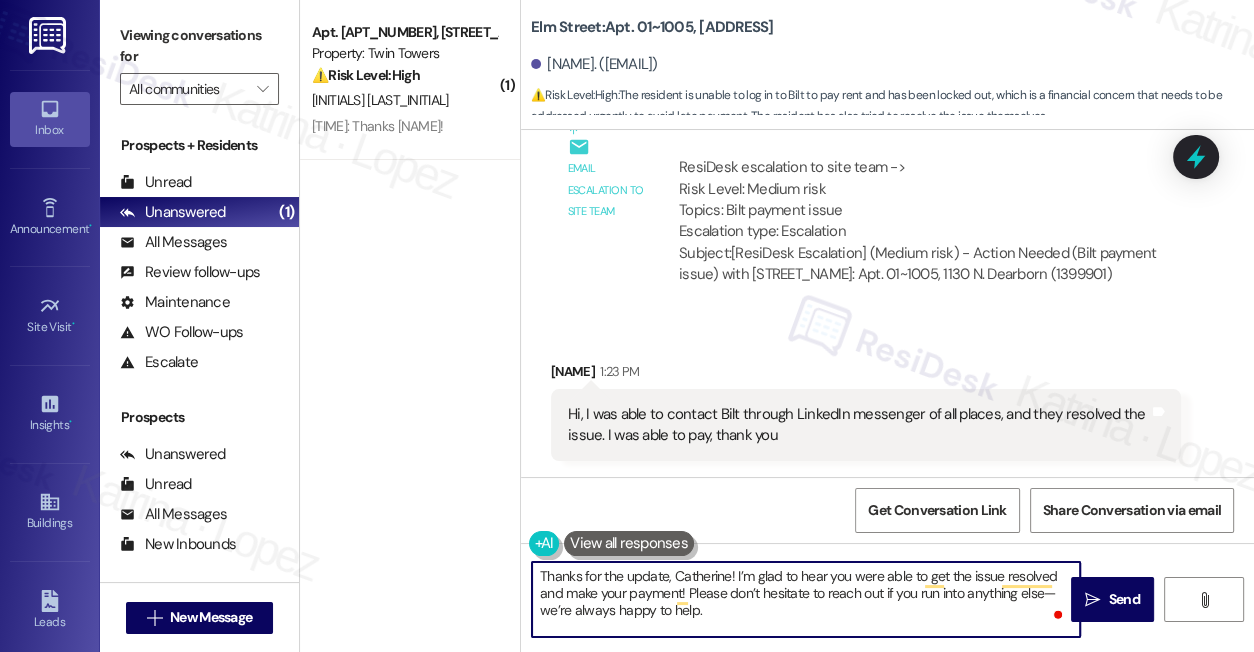 drag, startPoint x: 1054, startPoint y: 600, endPoint x: 961, endPoint y: 615, distance: 94.20191 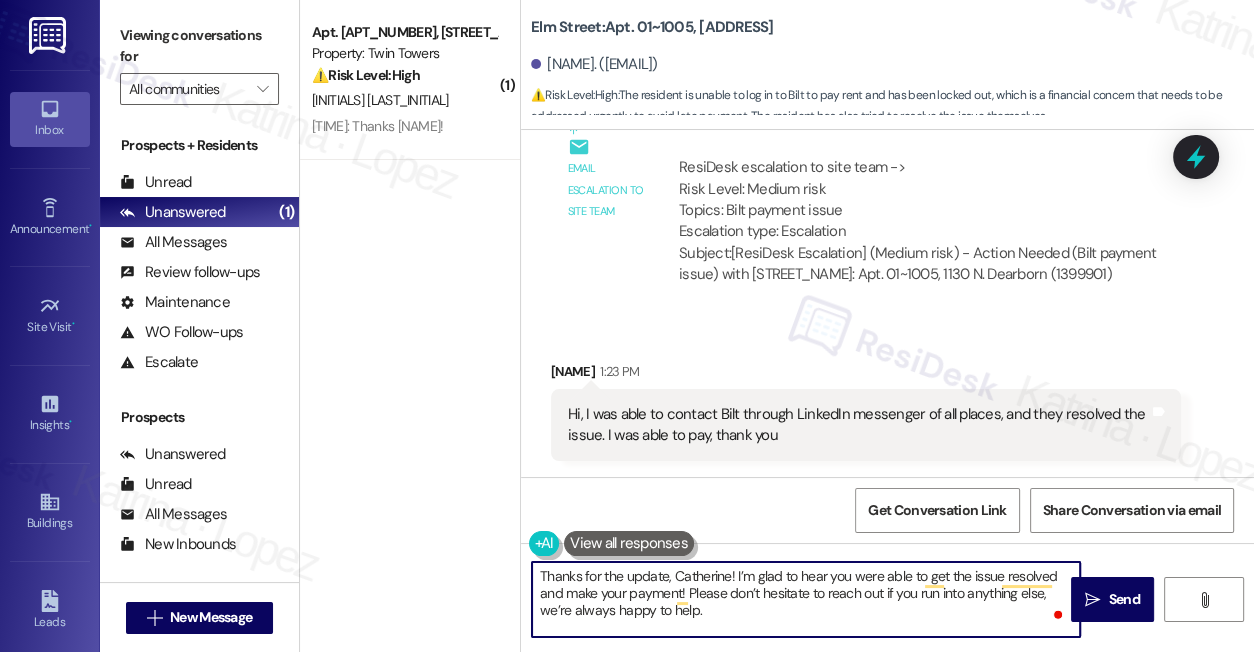 click on "Thanks for the update, Catherine! I’m glad to hear you were able to get the issue resolved and make your payment! Please don’t hesitate to reach out if you run into anything else, we’re always happy to help." at bounding box center [806, 599] 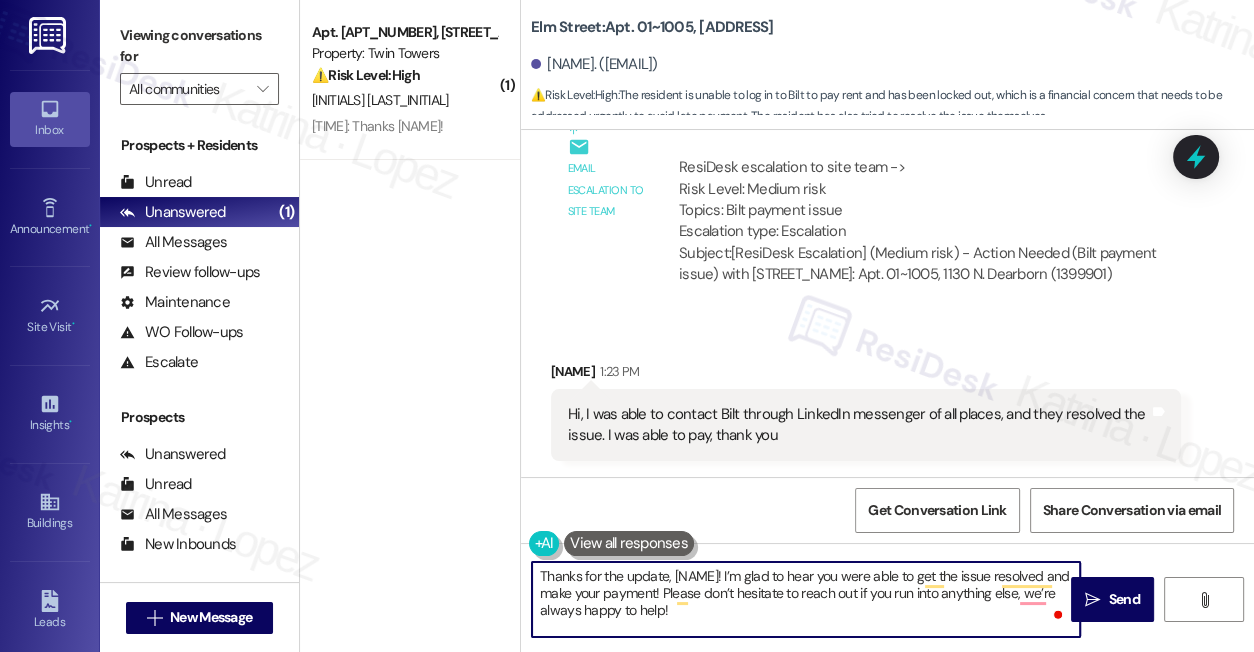 click on "Hi, I was able to contact Bilt through LinkedIn messenger of all places, and they resolved the issue. I was able to pay, thank you" at bounding box center [858, 425] 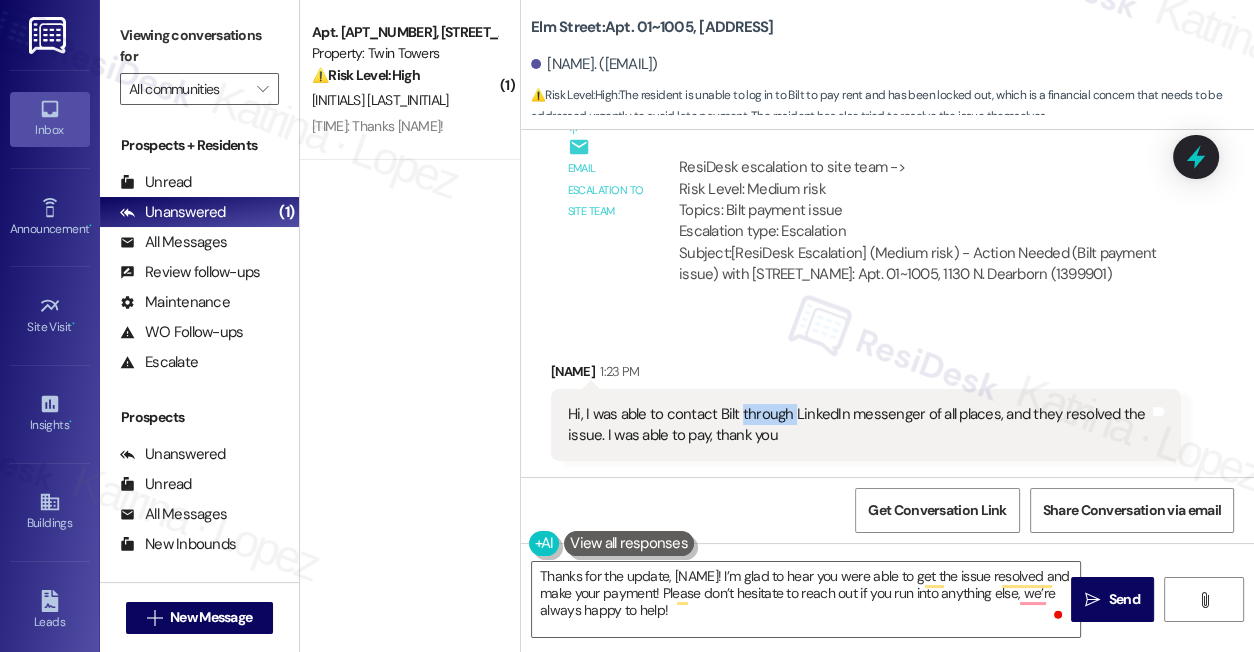 click on "Hi, I was able to contact Bilt through LinkedIn messenger of all places, and they resolved the issue. I was able to pay, thank you" at bounding box center (858, 425) 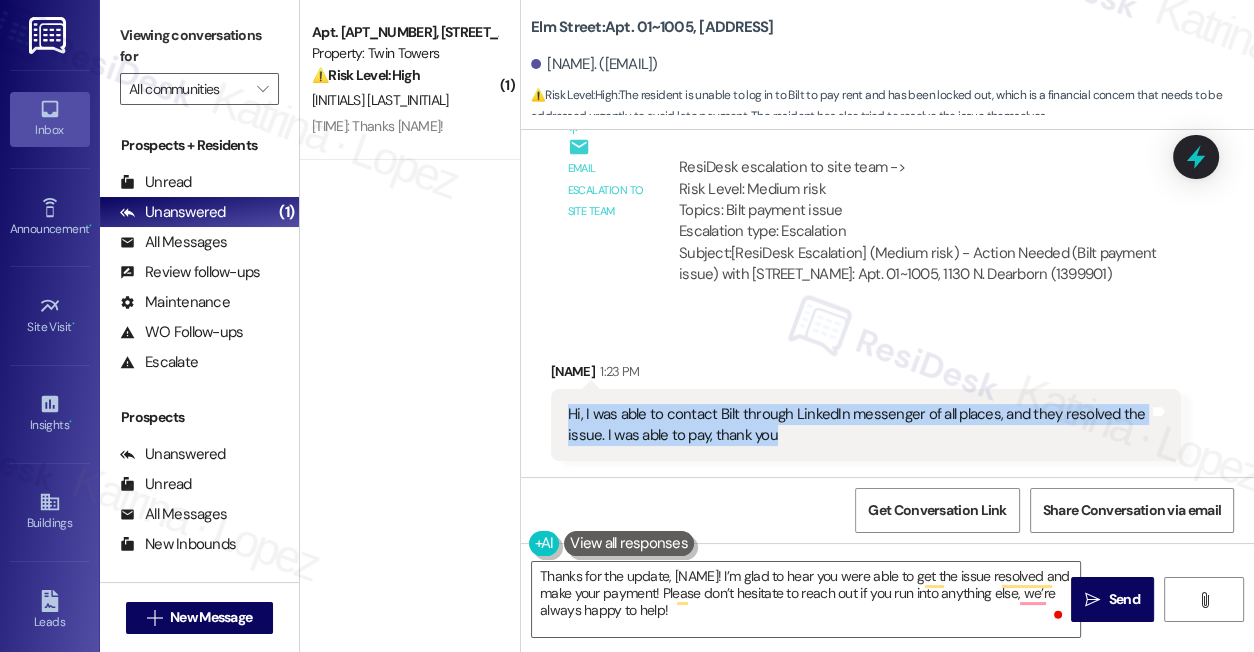click on "Hi, I was able to contact Bilt through LinkedIn messenger of all places, and they resolved the issue. I was able to pay, thank you" at bounding box center [858, 425] 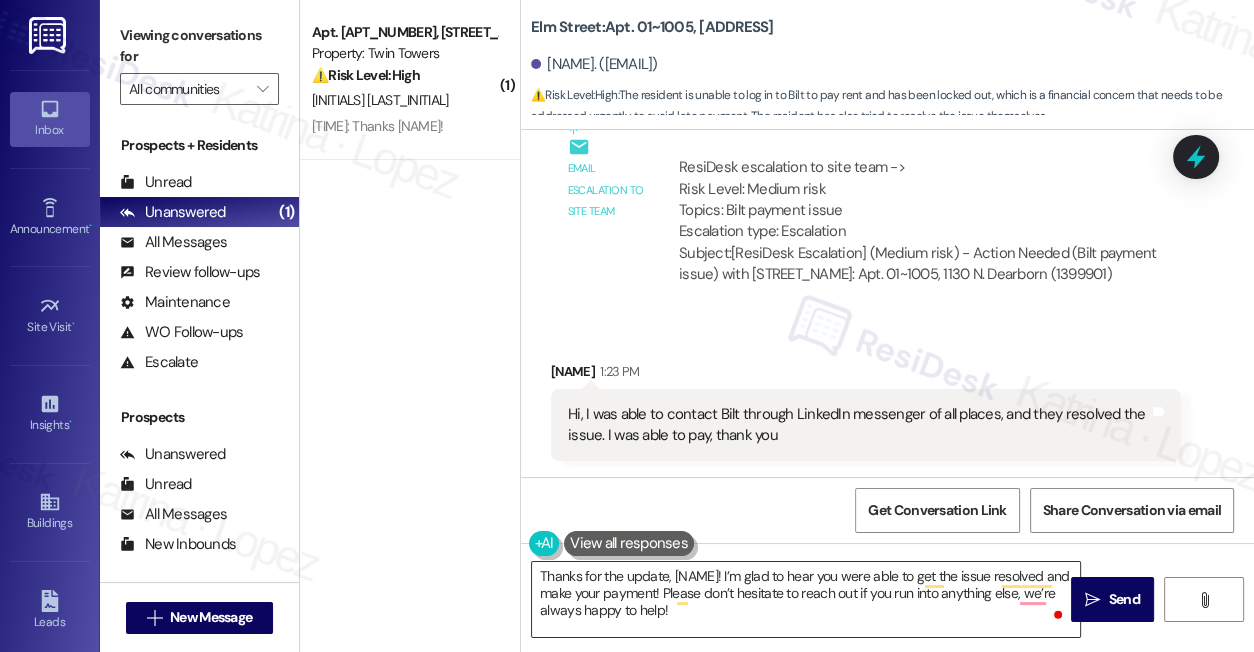 click on "Thanks for the update, [NAME]! I’m glad to hear you were able to get the issue resolved and make your payment! Please don’t hesitate to reach out if you run into anything else, we’re always happy to help!" at bounding box center [806, 599] 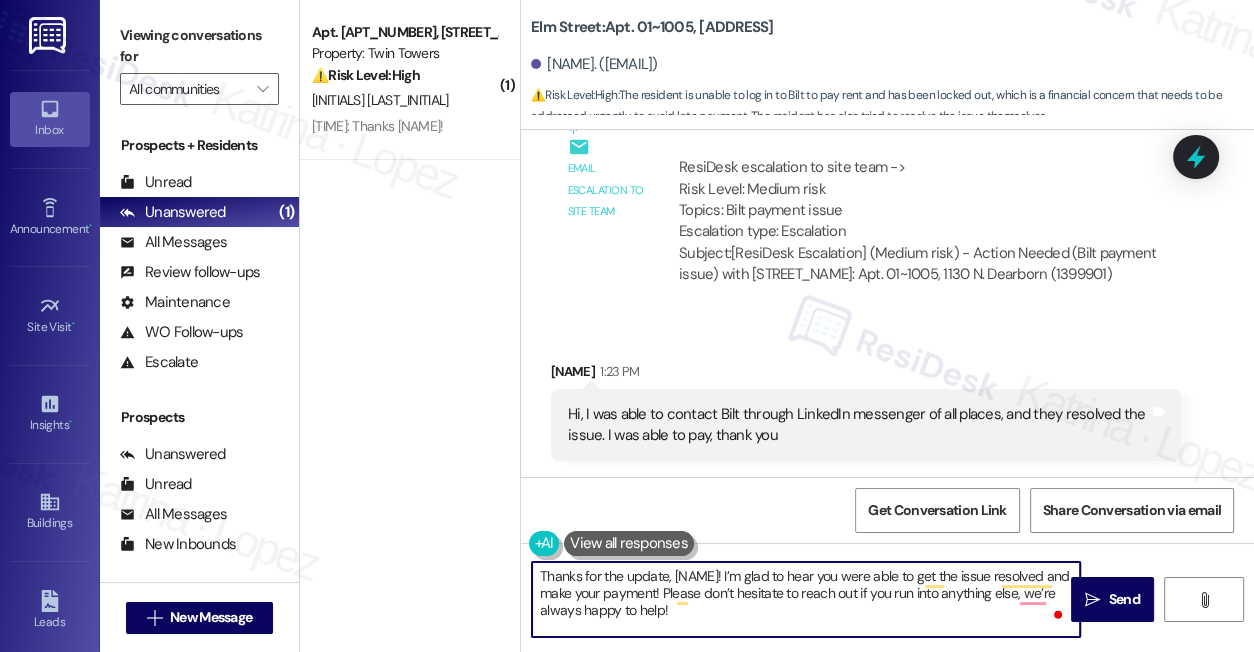 click on "Thanks for the update, [NAME]! I’m glad to hear you were able to get the issue resolved and make your payment! Please don’t hesitate to reach out if you run into anything else, we’re always happy to help!" at bounding box center [806, 599] 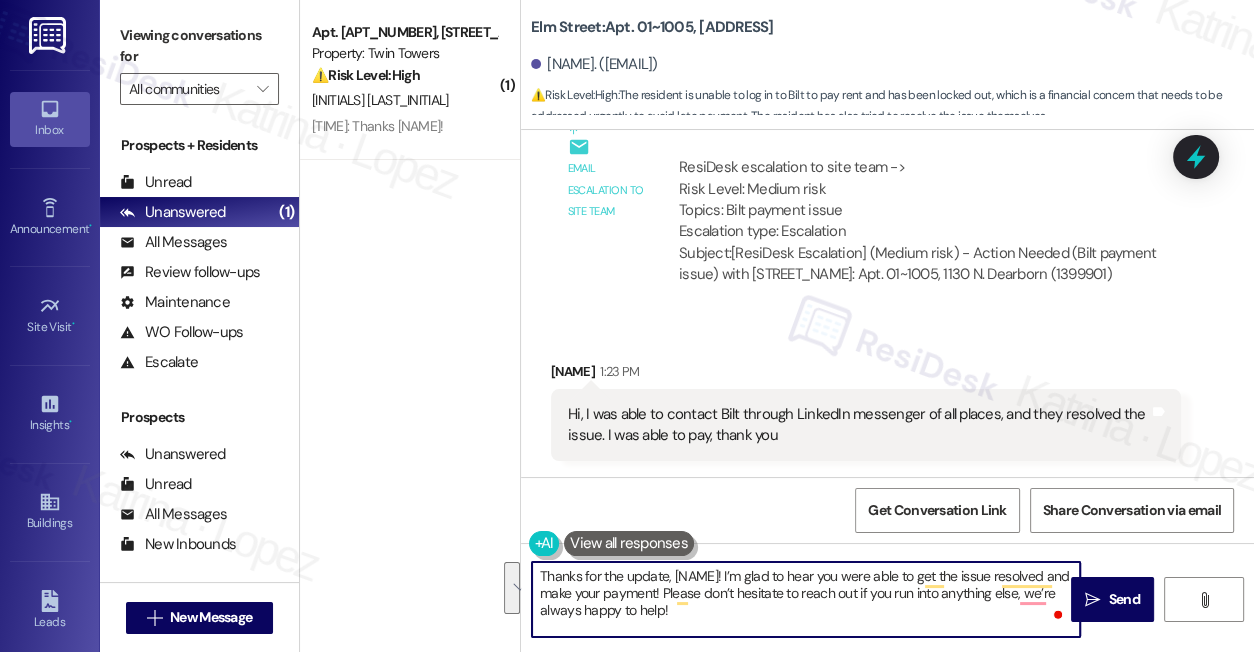 click on "Thanks for the update, [NAME]! I’m glad to hear you were able to get the issue resolved and make your payment! Please don’t hesitate to reach out if you run into anything else, we’re always happy to help!" at bounding box center (806, 599) 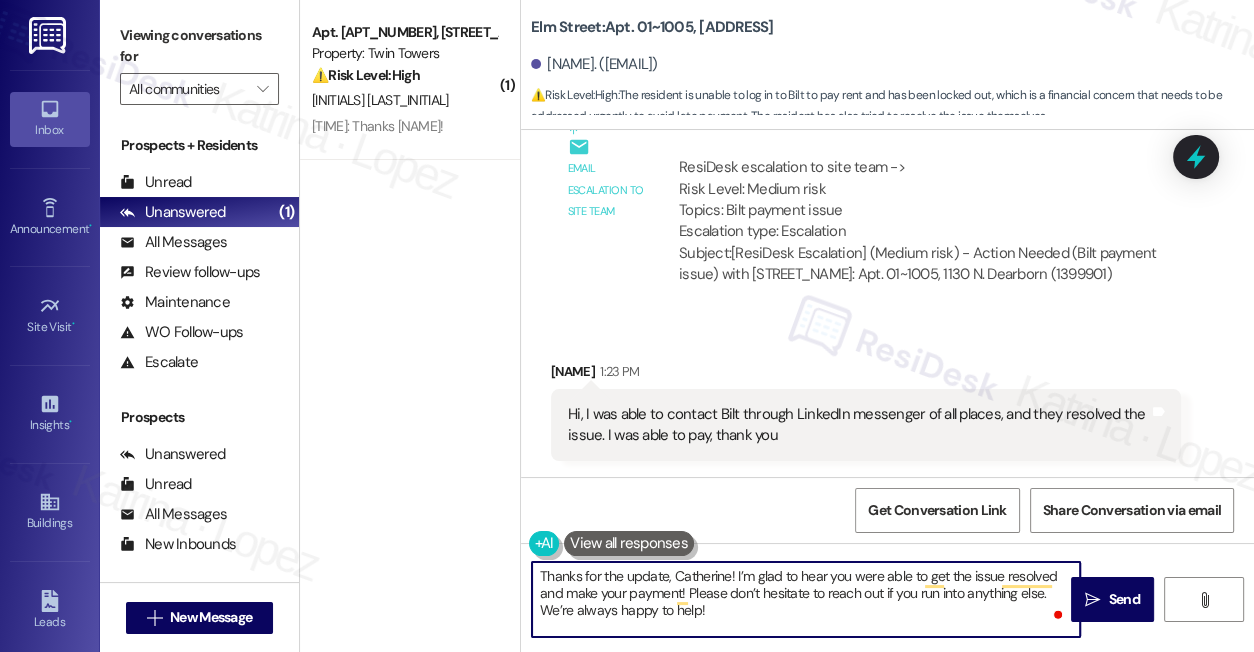 click on "Thanks for the update, Catherine! I’m glad to hear you were able to get the issue resolved and make your payment! Please don’t hesitate to reach out if you run into anything else. We’re always happy to help!" at bounding box center [806, 599] 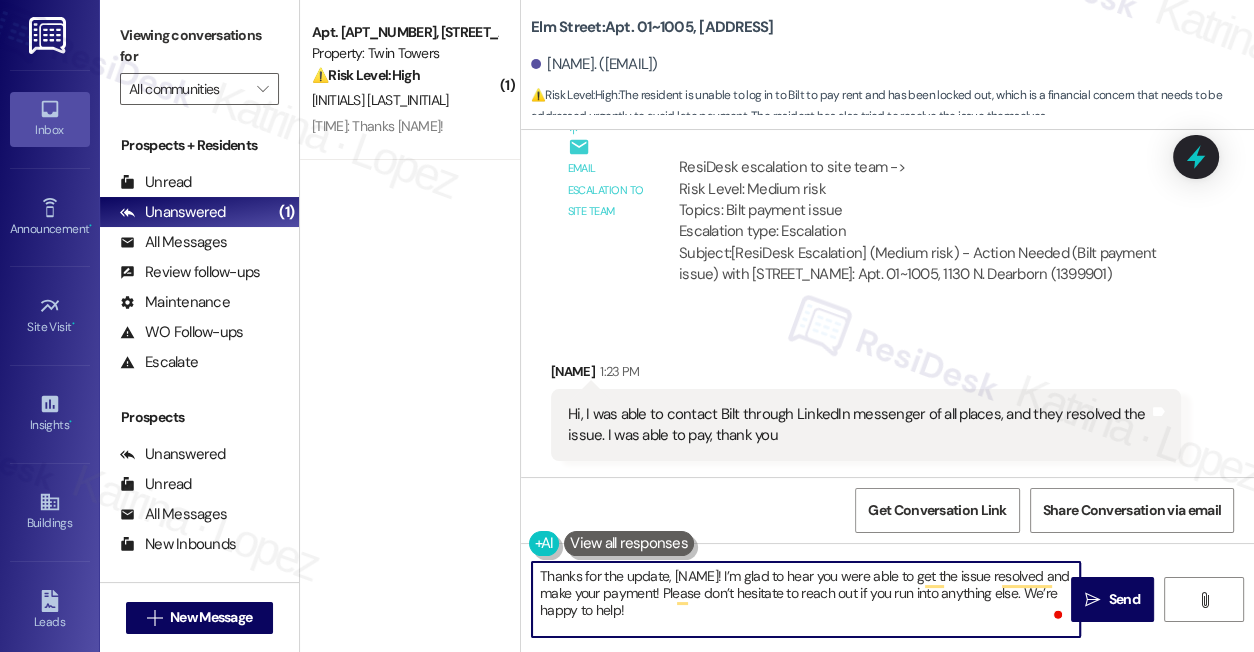 click on "Thanks for the update, [NAME]! I’m glad to hear you were able to get the issue resolved and make your payment! Please don’t hesitate to reach out if you run into anything else. We’re happy to help!" at bounding box center (806, 599) 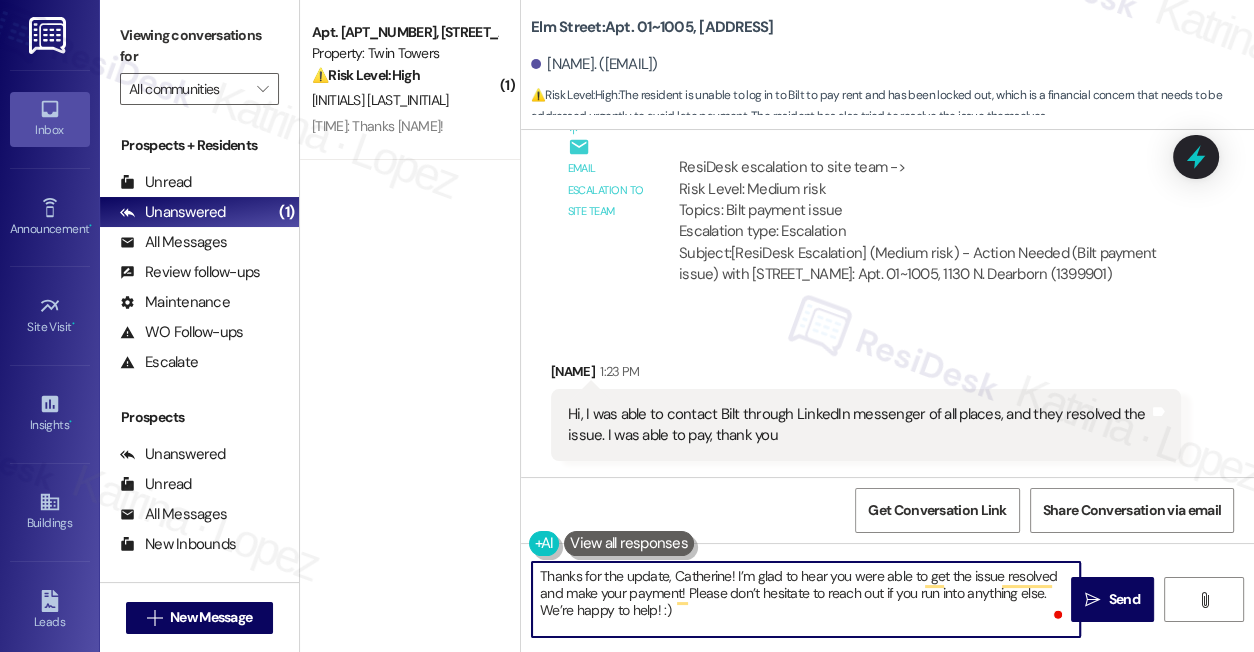 click on "Thanks for the update, Catherine! I’m glad to hear you were able to get the issue resolved and make your payment! Please don’t hesitate to reach out if you run into anything else. We’re happy to help! :)" at bounding box center (806, 599) 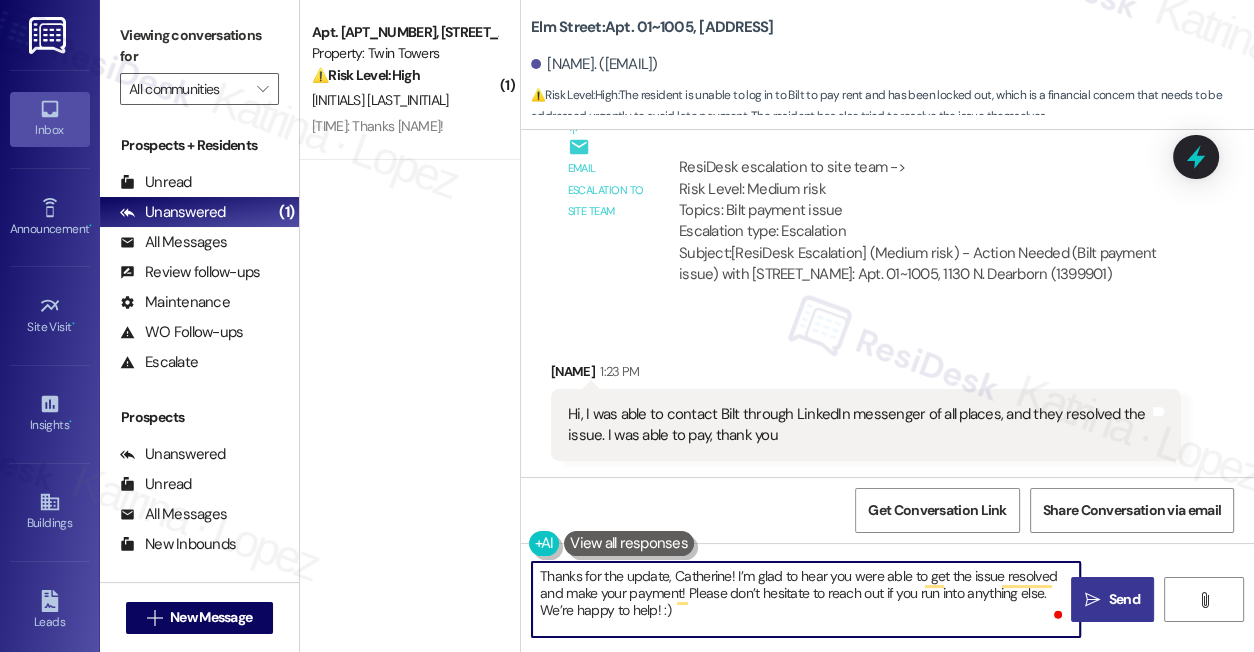 type on "Thanks for the update, Catherine! I’m glad to hear you were able to get the issue resolved and make your payment! Please don’t hesitate to reach out if you run into anything else. We’re happy to help! :)" 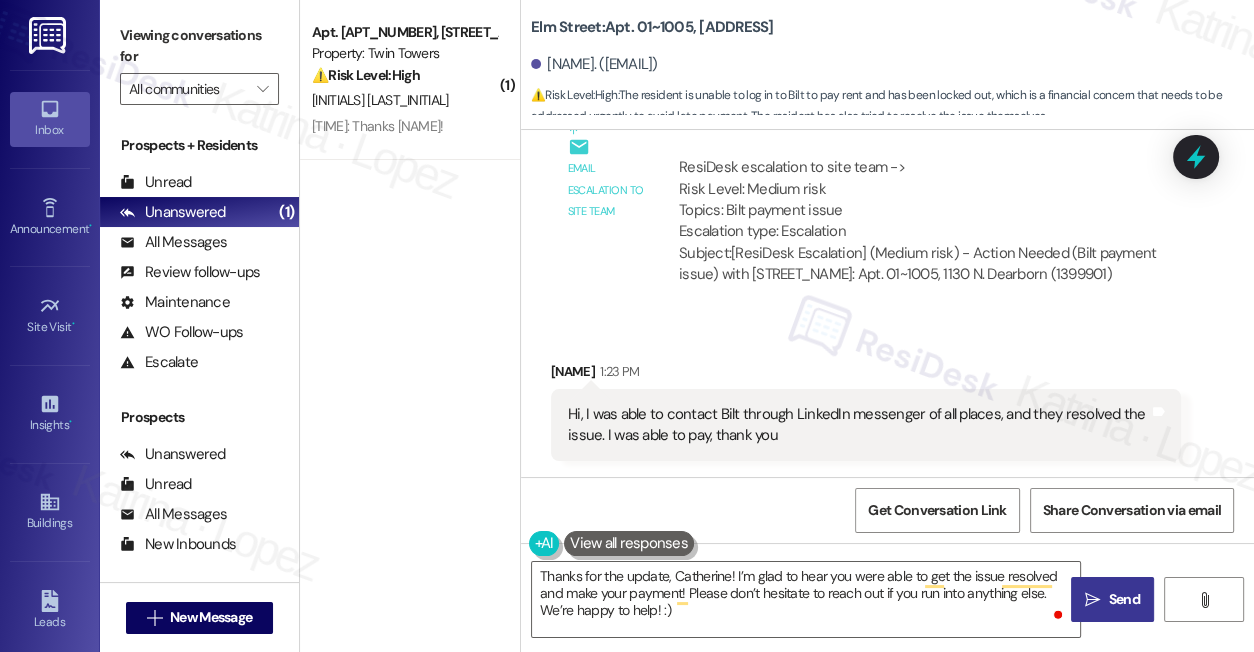 click on " Send" at bounding box center (1112, 599) 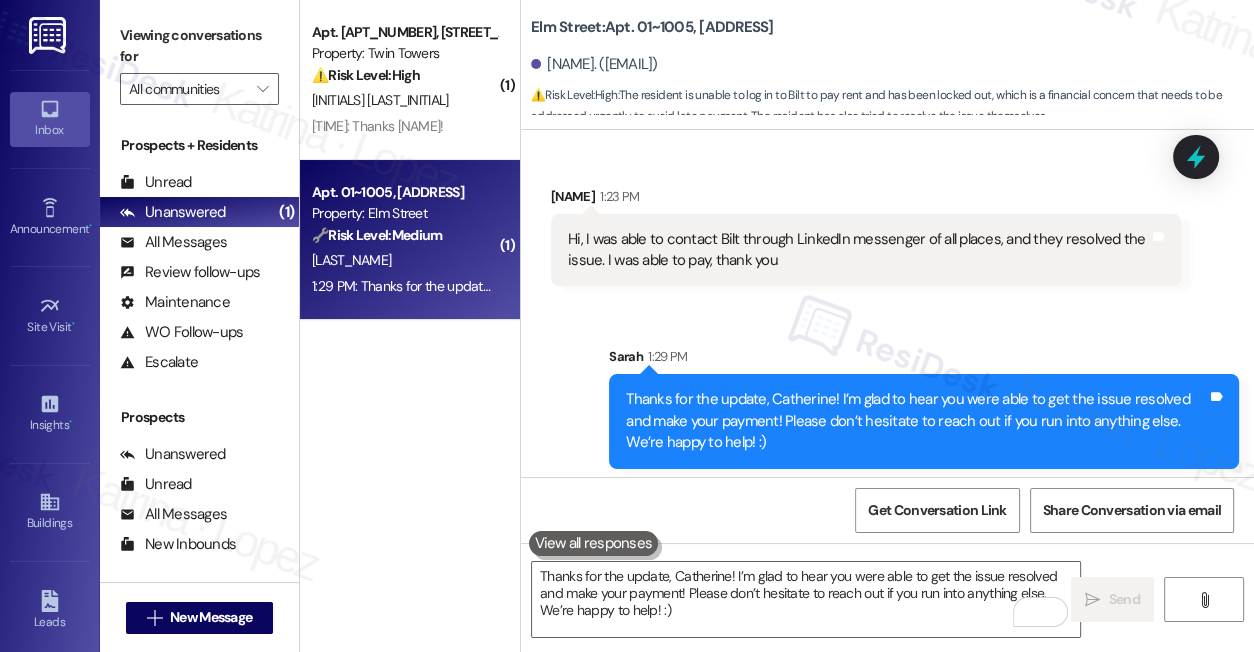 scroll, scrollTop: 5042, scrollLeft: 0, axis: vertical 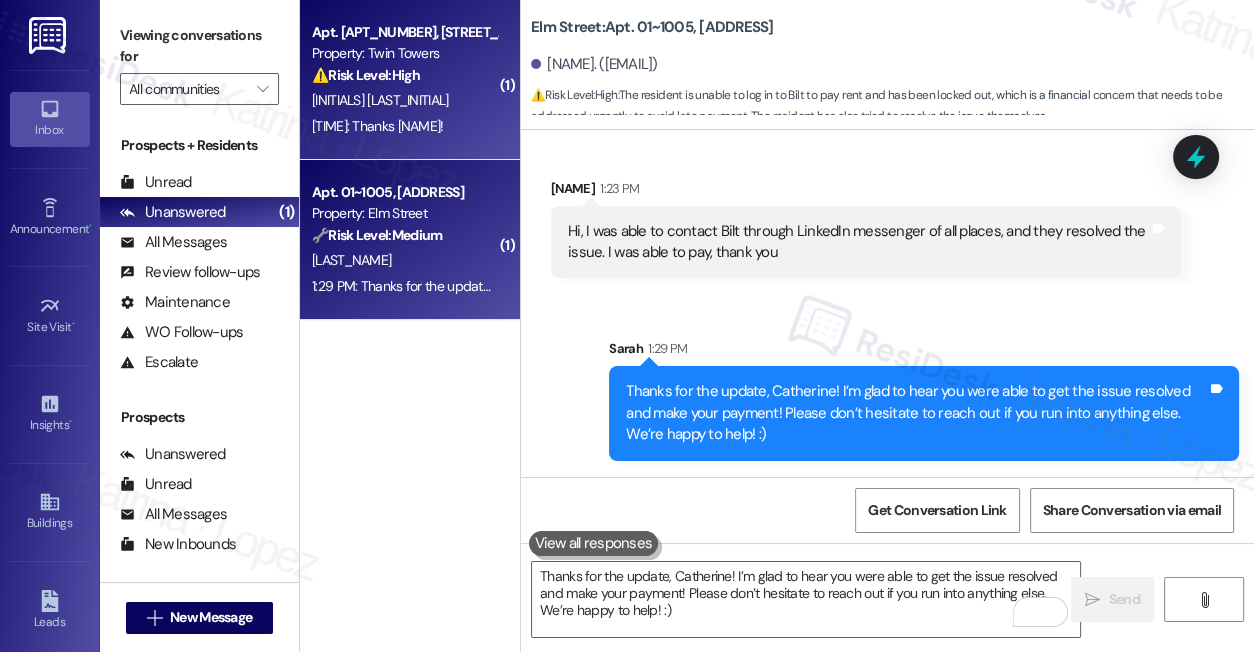 click on "[INITIALS] [LAST_INITIAL]" at bounding box center (404, 100) 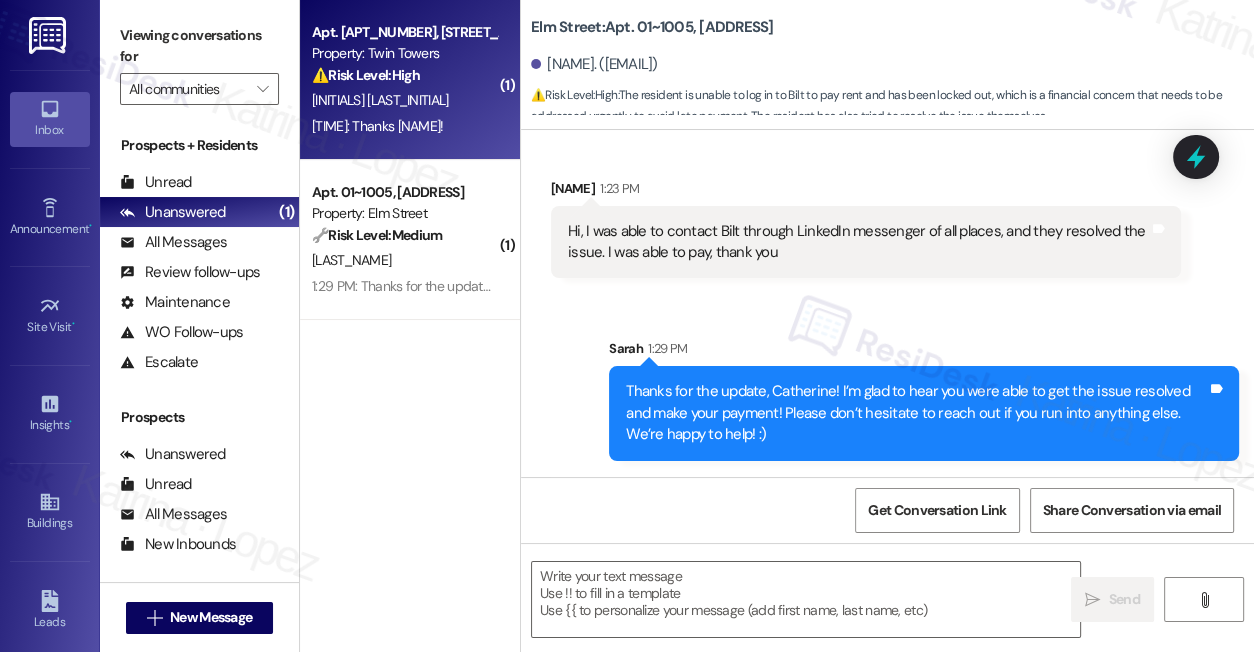 type on "Fetching suggested responses. Please feel free to read through the conversation in the meantime." 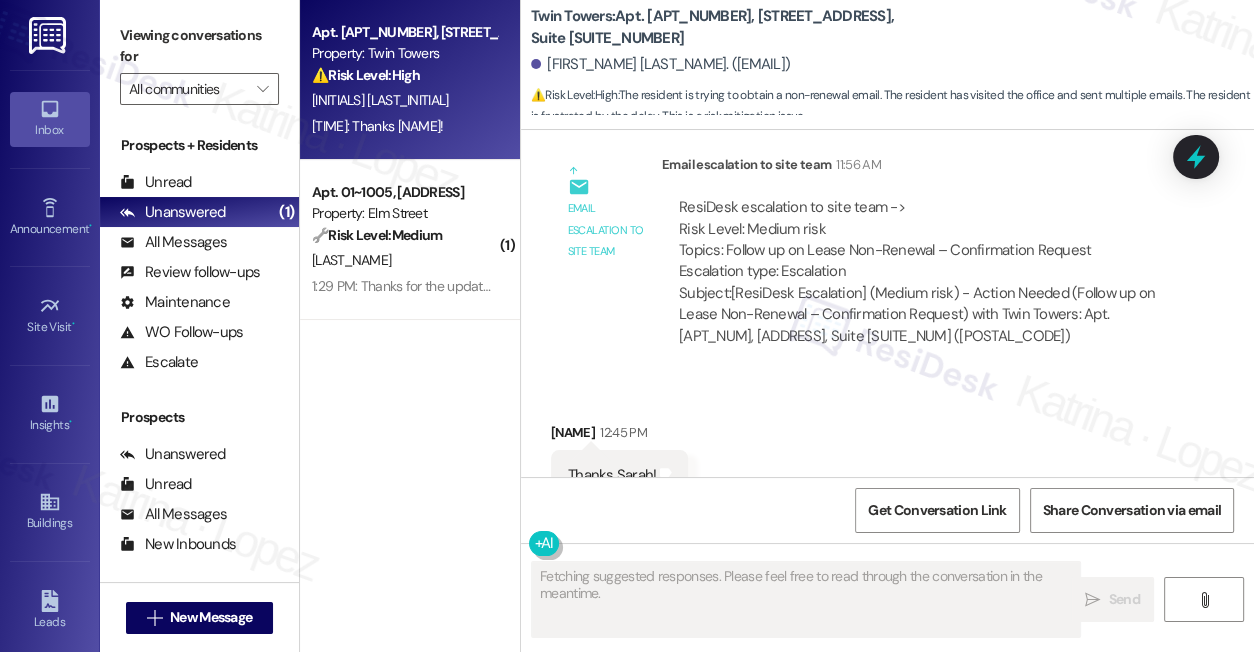 scroll, scrollTop: 18065, scrollLeft: 0, axis: vertical 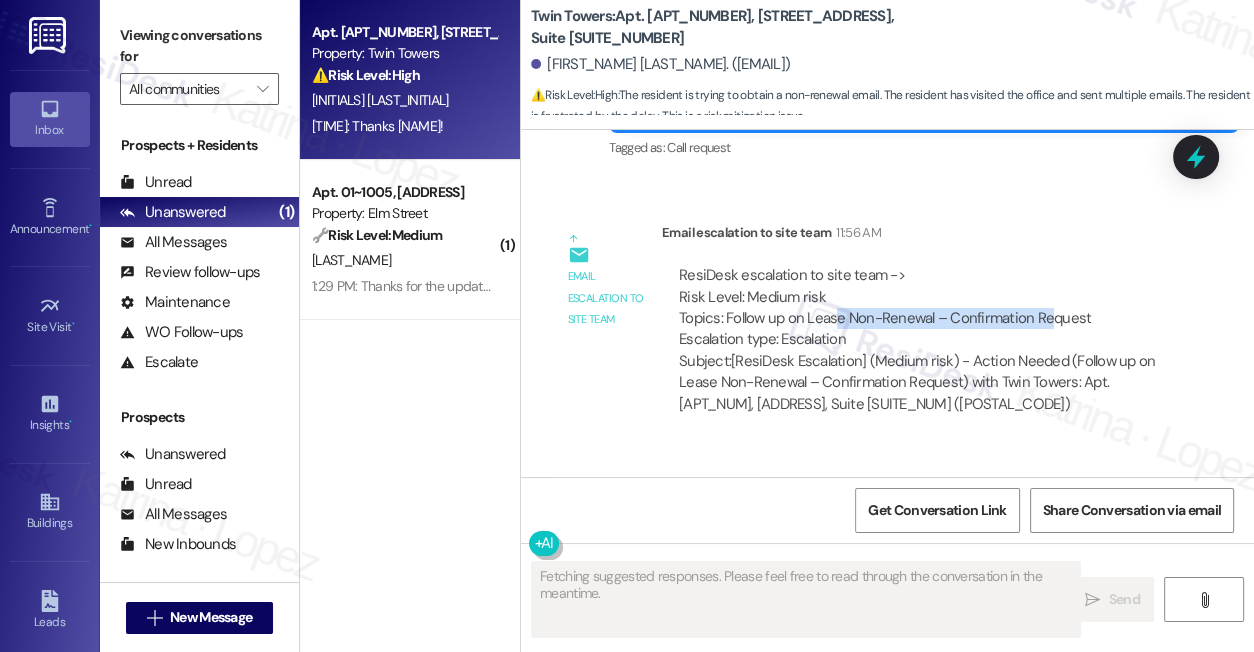 drag, startPoint x: 837, startPoint y: 270, endPoint x: 1046, endPoint y: 270, distance: 209 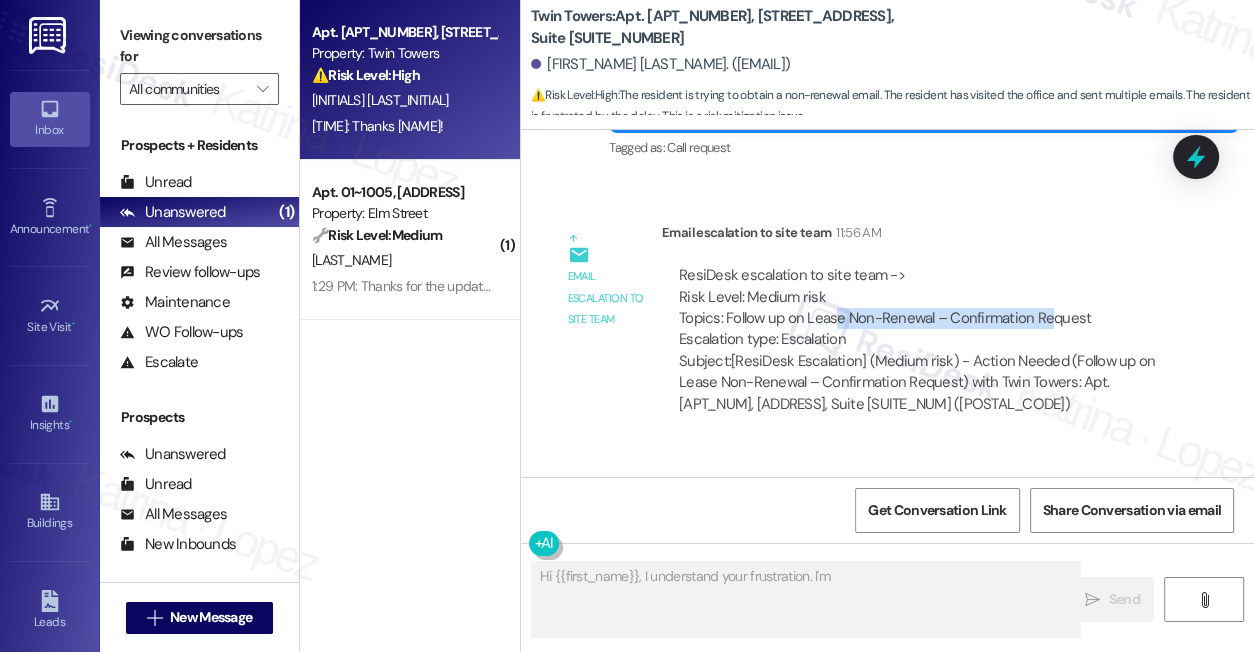 click on "ResiDesk escalation to site team ->
Risk Level: Medium risk
Topics: Follow up on Lease Non-Renewal – Confirmation Request
Escalation type: Escalation" at bounding box center (921, 308) 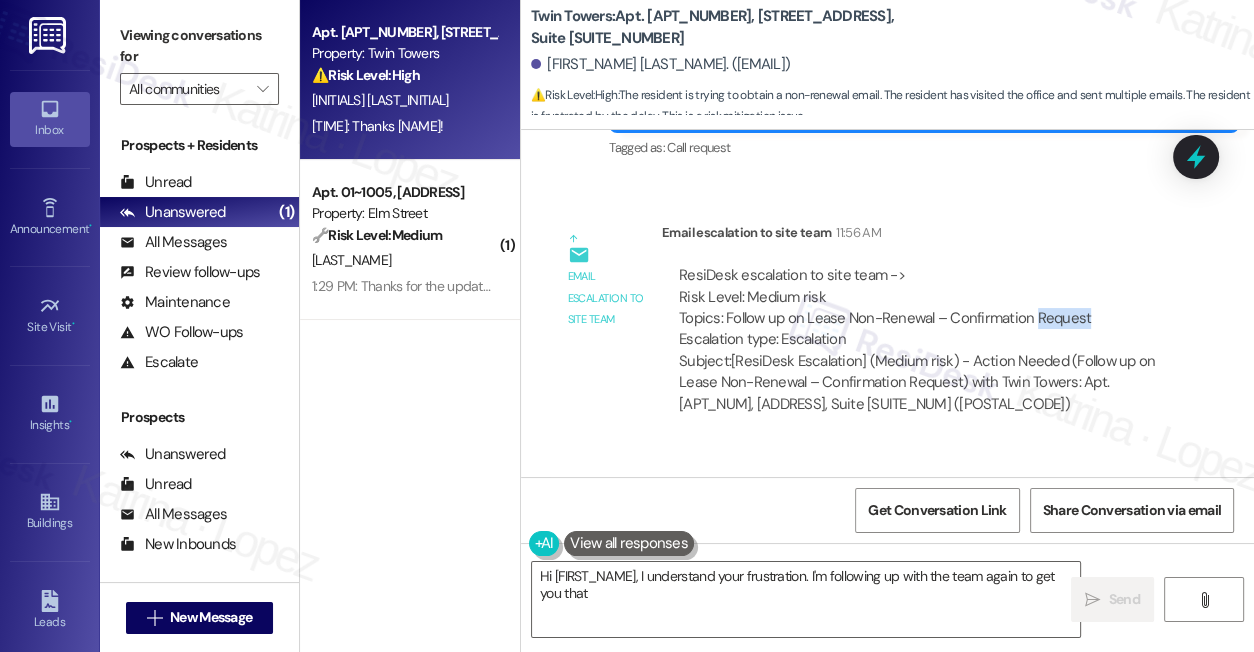 click on "ResiDesk escalation to site team ->
Risk Level: Medium risk
Topics: Follow up on Lease Non-Renewal – Confirmation Request
Escalation type: Escalation" at bounding box center [921, 308] 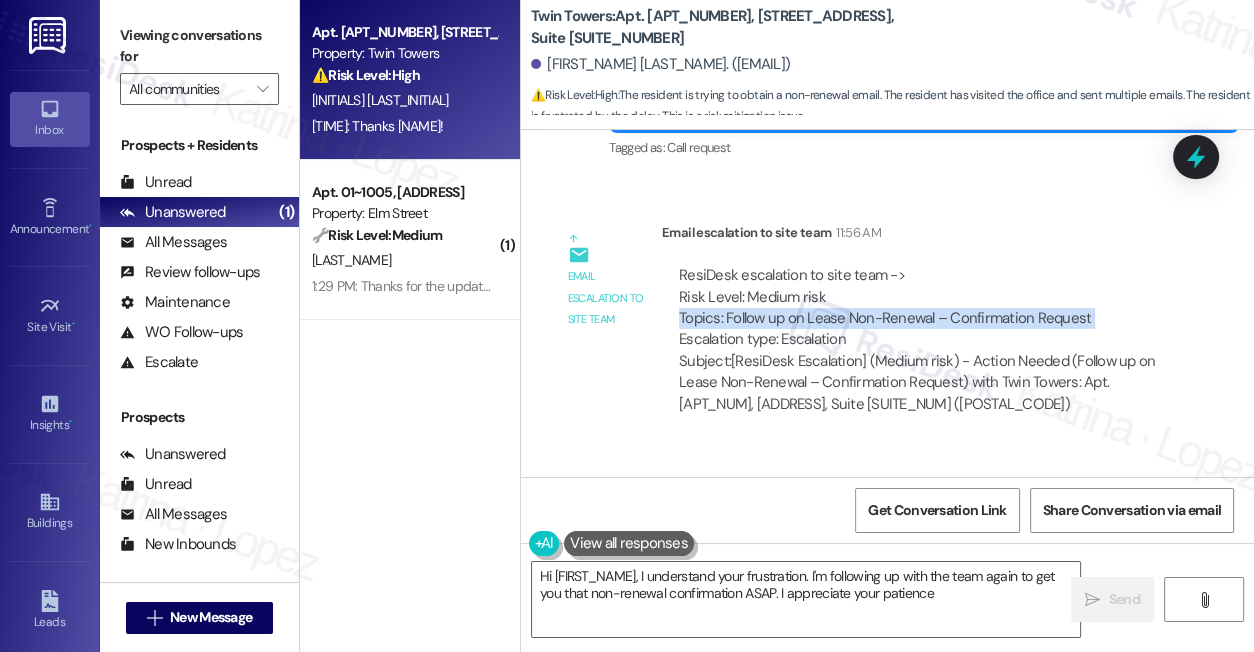 type on "Hi [FIRST_NAME], I understand your frustration. I'm following up with the team again to get you that non-renewal confirmation ASAP. I appreciate your patience!" 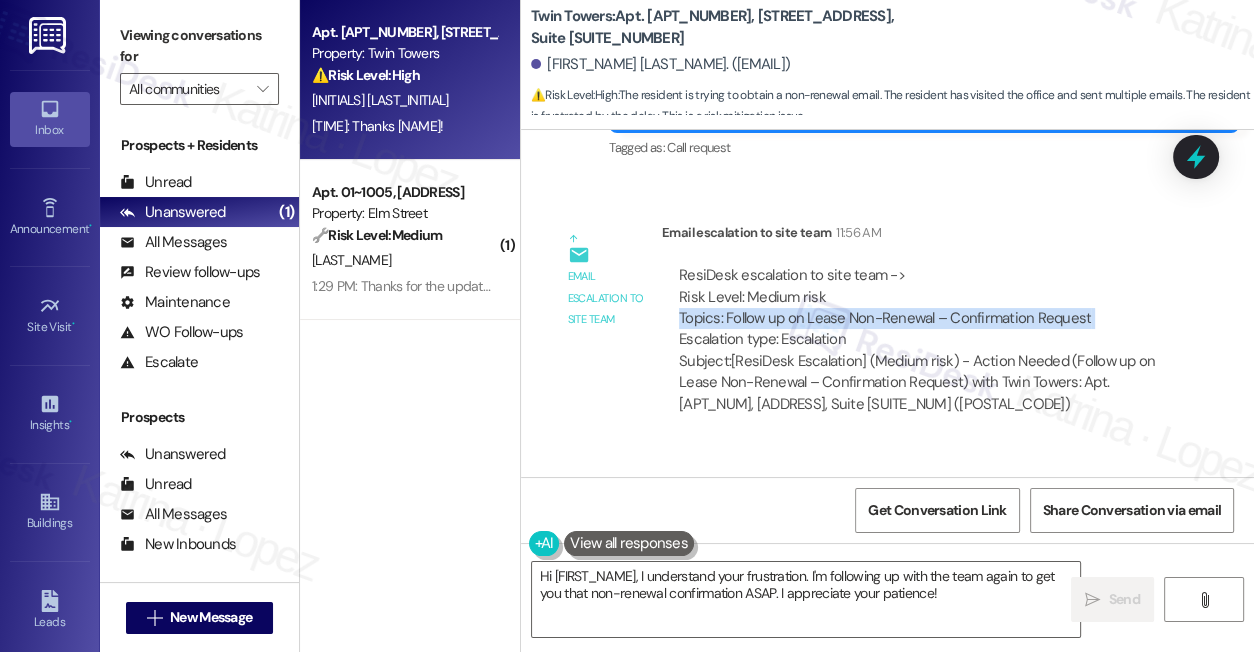 click on "ResiDesk escalation to site team ->
Risk Level: Medium risk
Topics: Follow up on Lease Non-Renewal – Confirmation Request
Escalation type: Escalation" at bounding box center [921, 308] 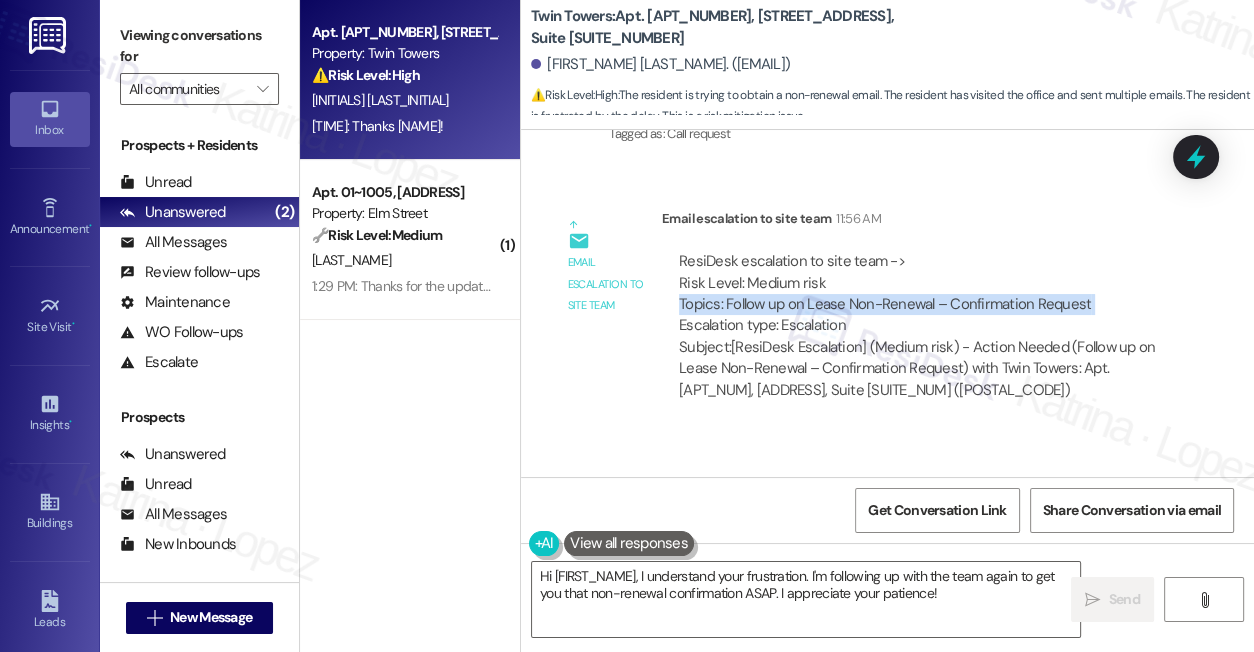scroll, scrollTop: 18157, scrollLeft: 0, axis: vertical 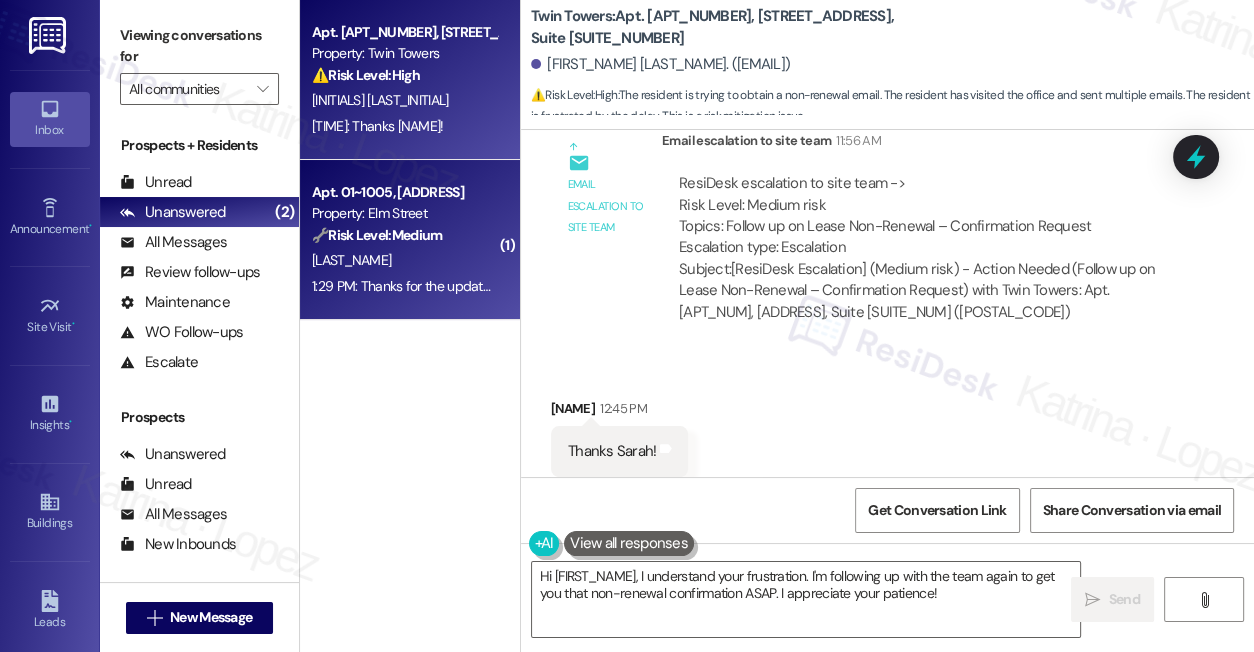 click on "🔧 Risk Level: Medium The resident initially had trouble logging in to the Bilt payment portal, but they were able to resolve the issue themselves by contacting Bilt through LinkedIn. The issue is resolved, and no further action is needed." at bounding box center (404, 235) 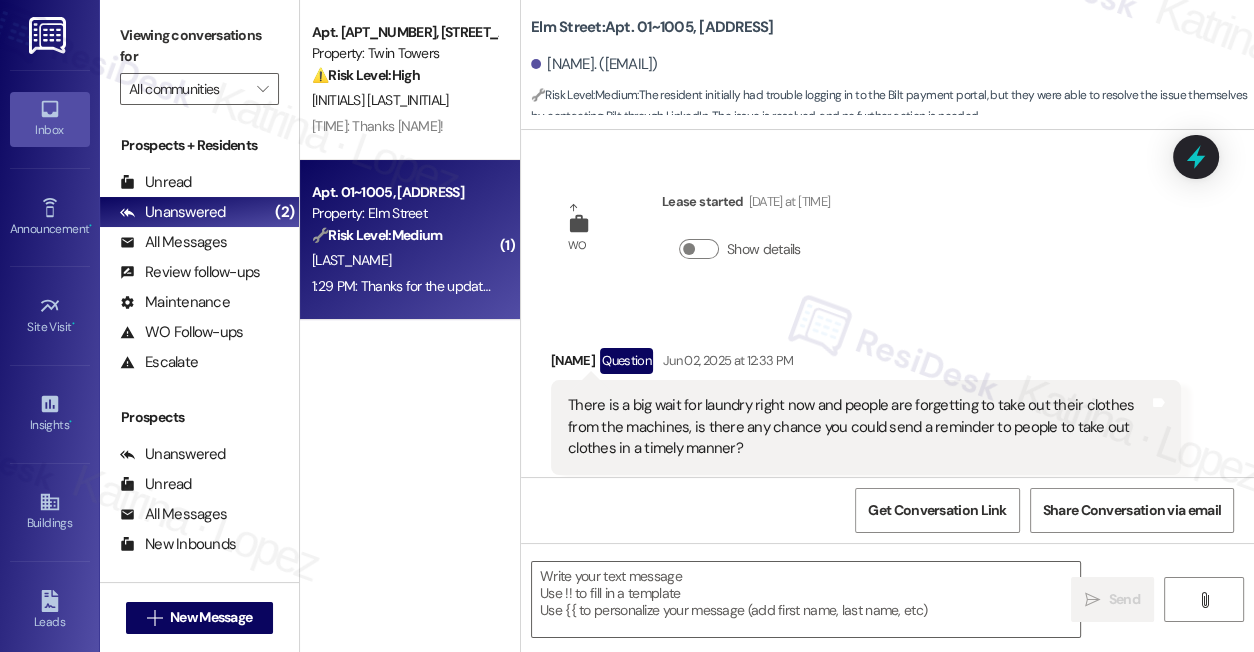scroll, scrollTop: 4947, scrollLeft: 0, axis: vertical 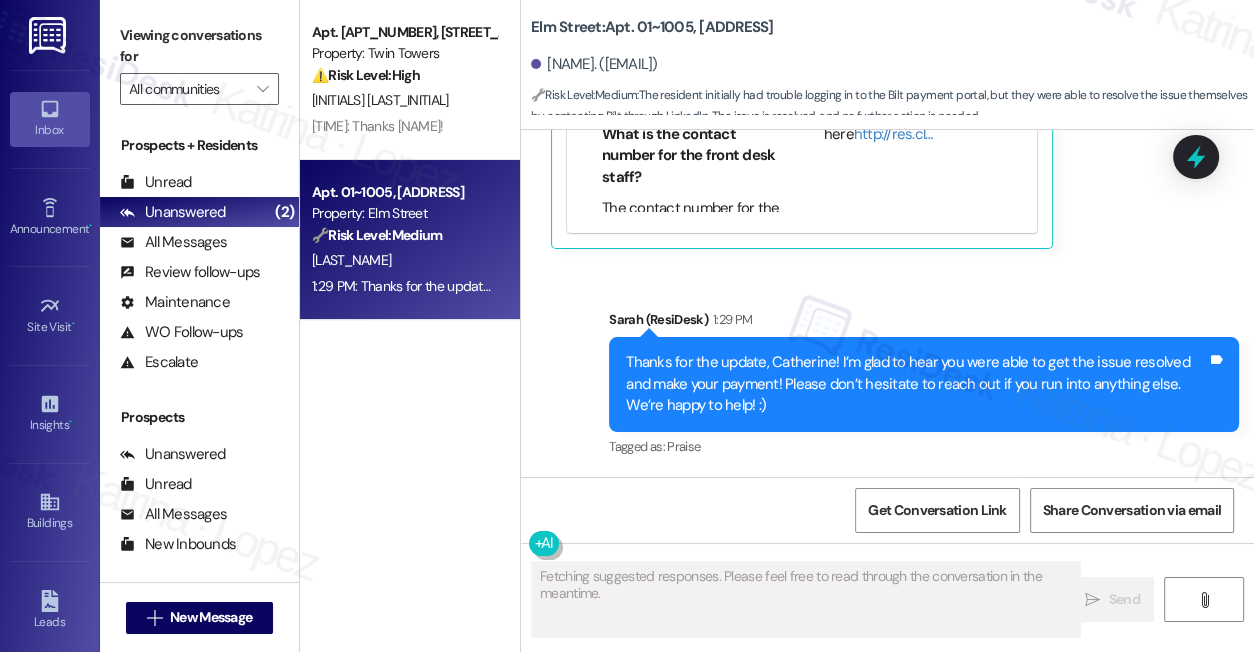 click on "Thanks for the update, Catherine! I’m glad to hear you were able to get the issue resolved and make your payment! Please don’t hesitate to reach out if you run into anything else. We’re happy to help! :)" at bounding box center (916, 384) 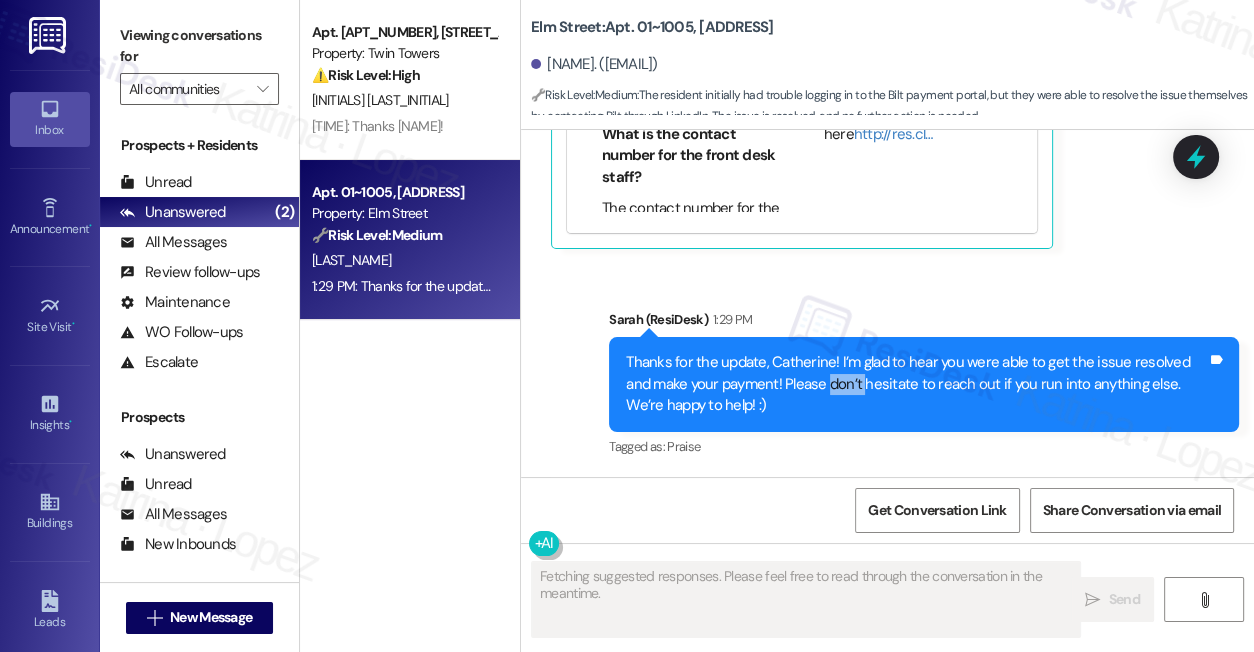 click on "Thanks for the update, Catherine! I’m glad to hear you were able to get the issue resolved and make your payment! Please don’t hesitate to reach out if you run into anything else. We’re happy to help! :)" at bounding box center (916, 384) 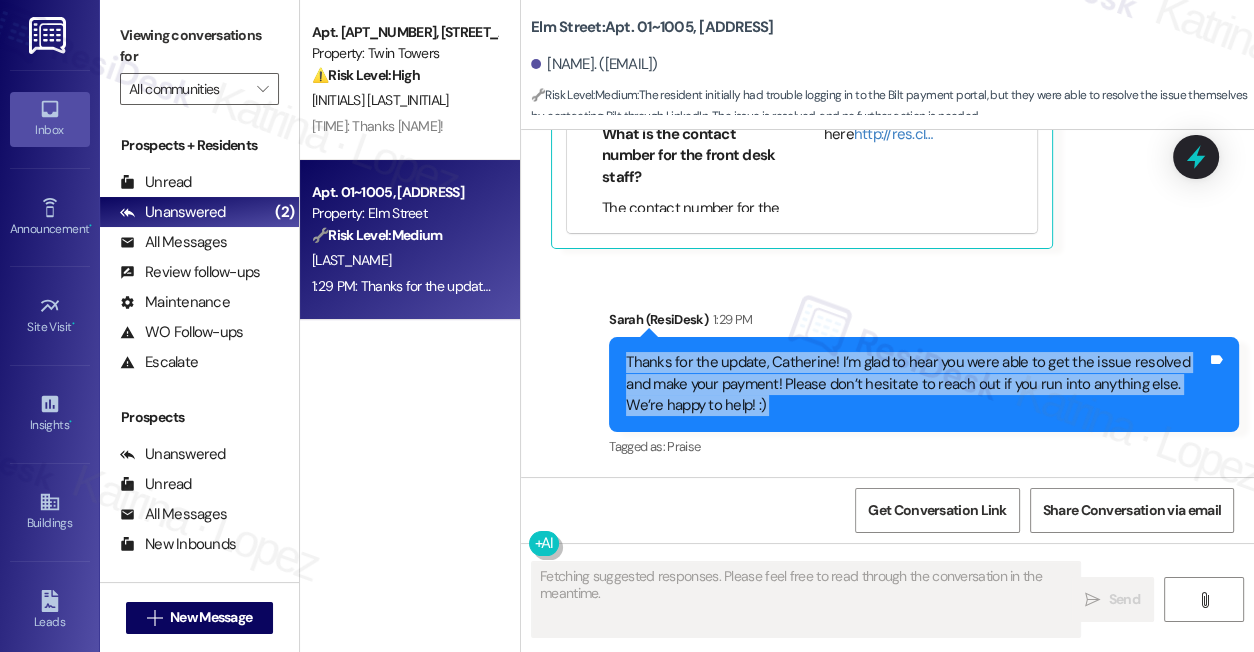click on "Thanks for the update, Catherine! I’m glad to hear you were able to get the issue resolved and make your payment! Please don’t hesitate to reach out if you run into anything else. We’re happy to help! :)" at bounding box center [916, 384] 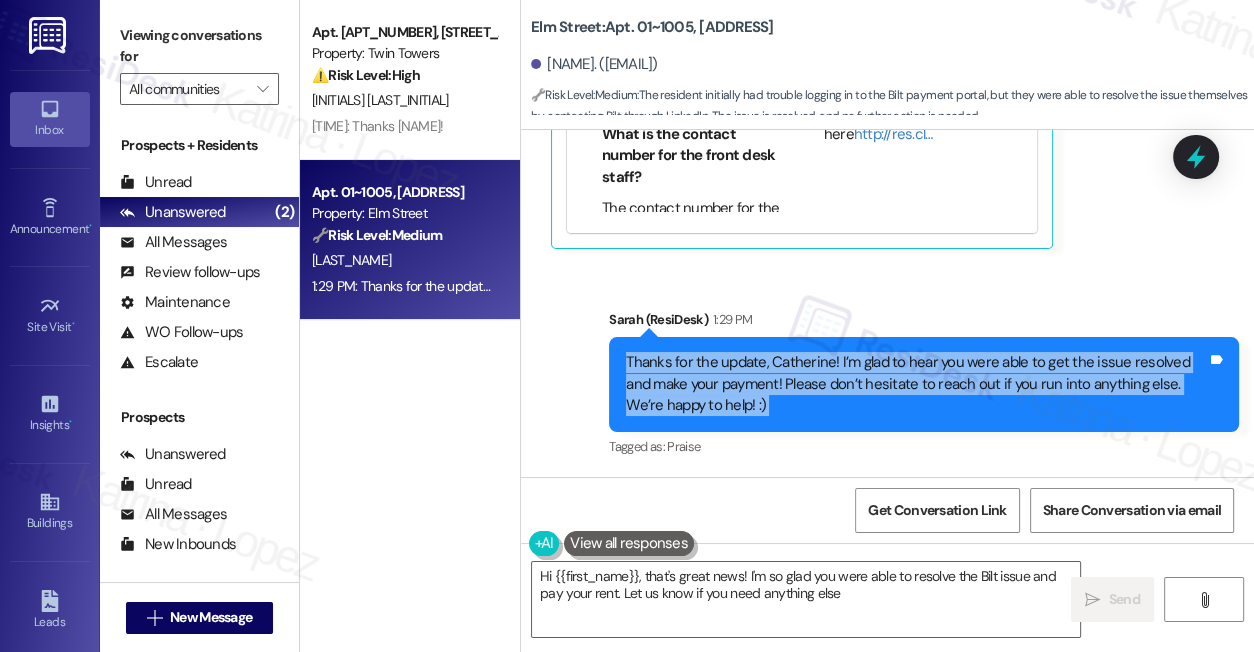type on "Hi [FIRST_NAME], that's great news! I'm so glad you were able to resolve the Bilt issue and pay your rent. Let us know if you need anything else!" 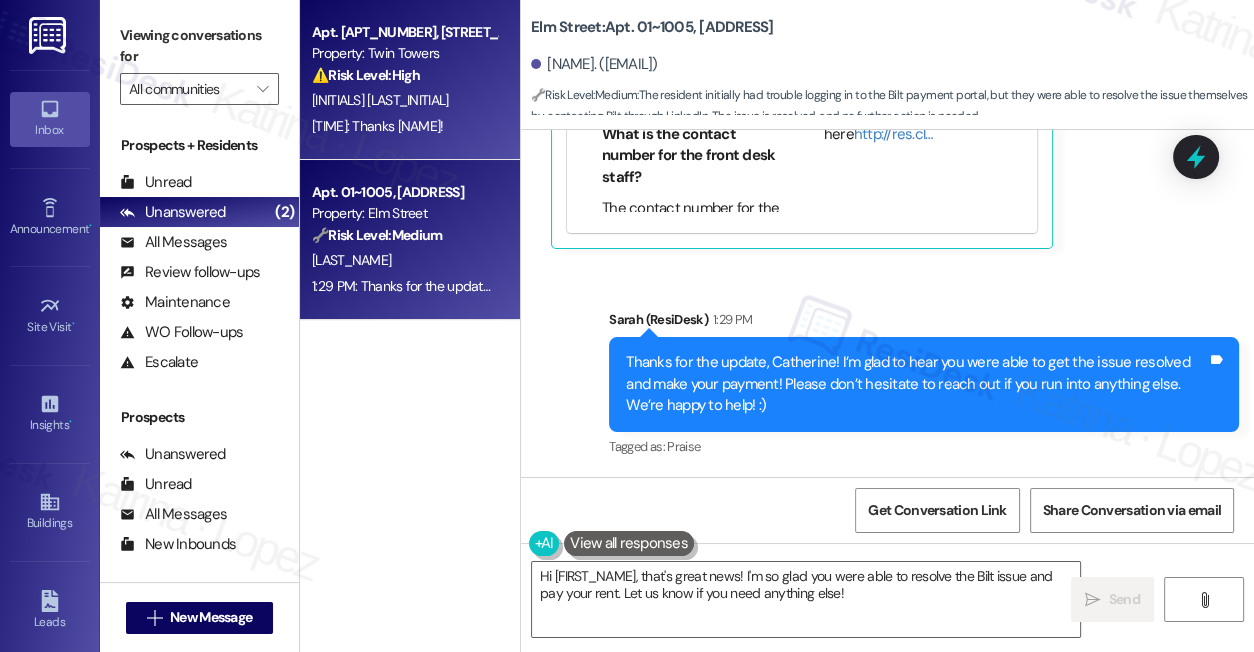 click on "[INITIALS] [LAST_INITIAL]" at bounding box center [404, 100] 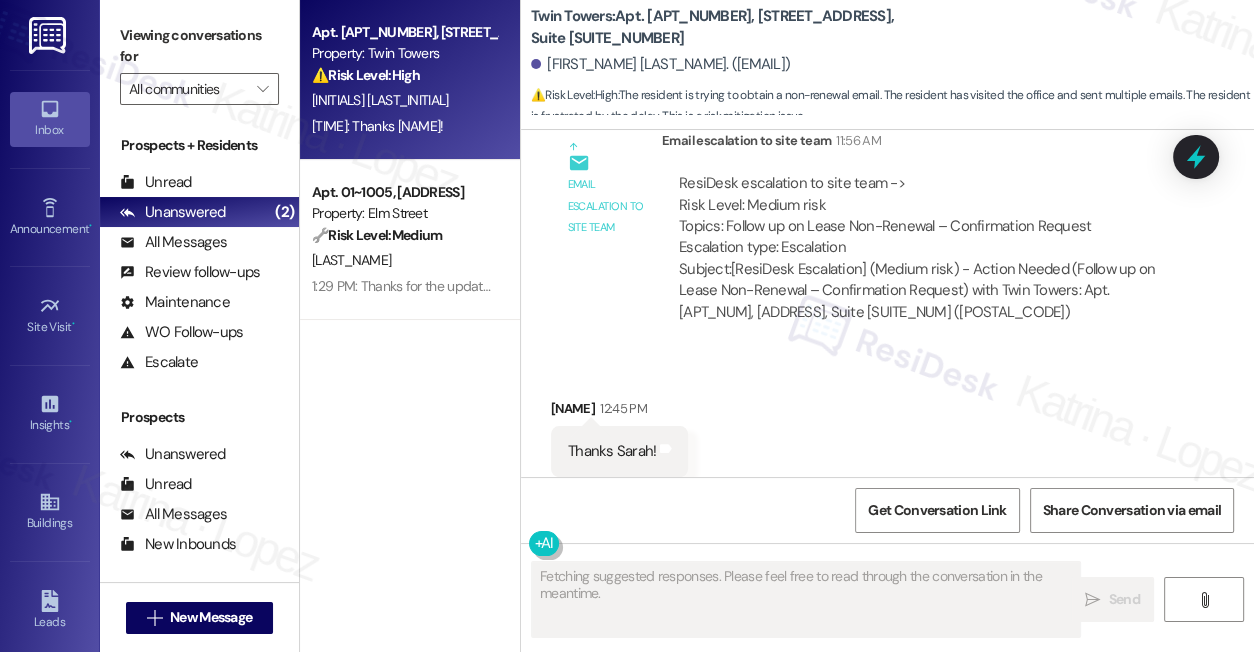 scroll, scrollTop: 17975, scrollLeft: 0, axis: vertical 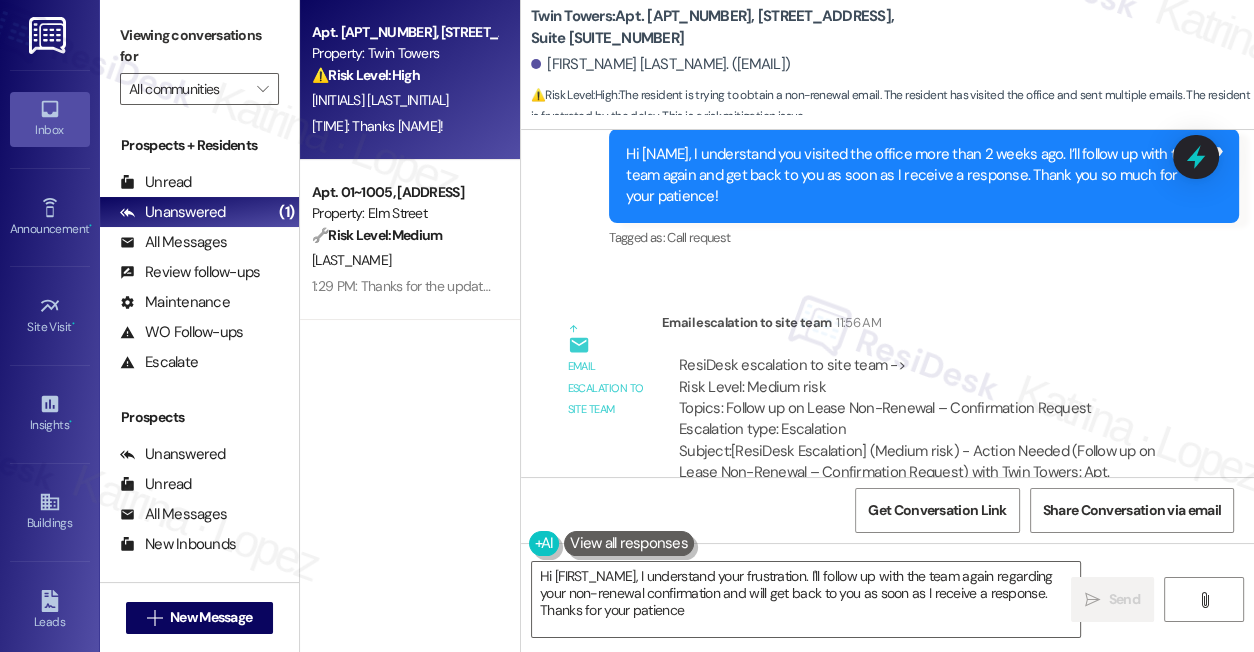 type on "Hi [FIRST_NAME], I understand your frustration. I'll follow up with the team again regarding your non-renewal confirmation and will get back to you as soon as I receive a response. Thanks for your patience!" 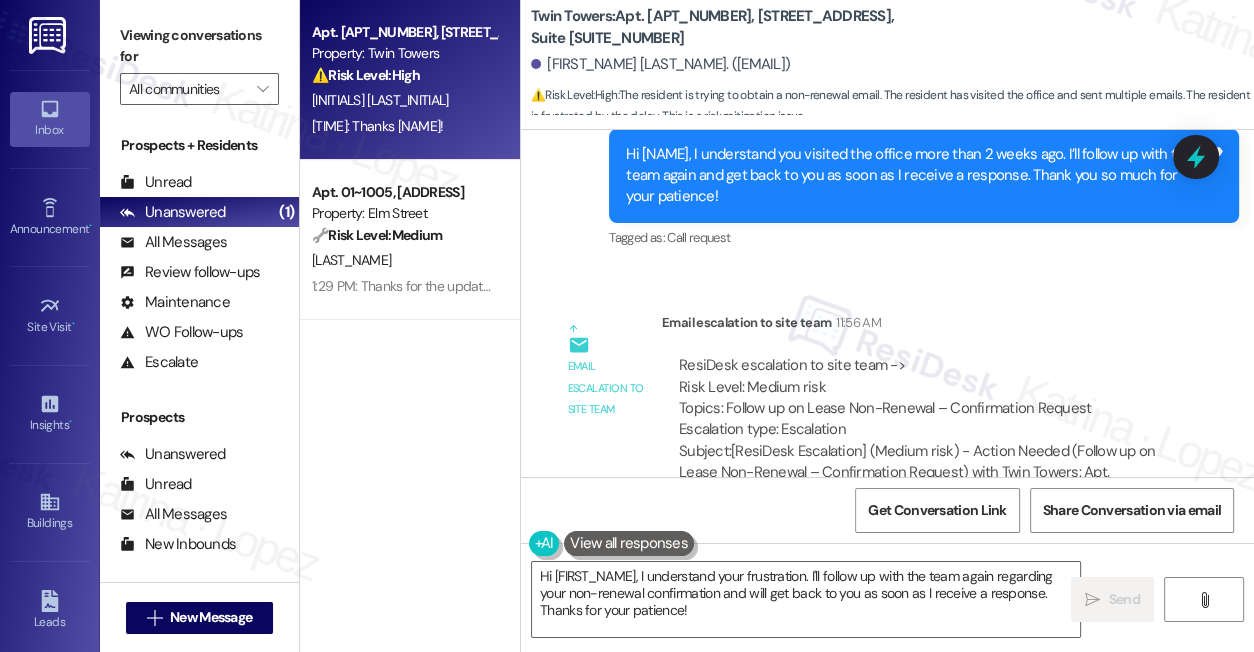 scroll, scrollTop: 18157, scrollLeft: 0, axis: vertical 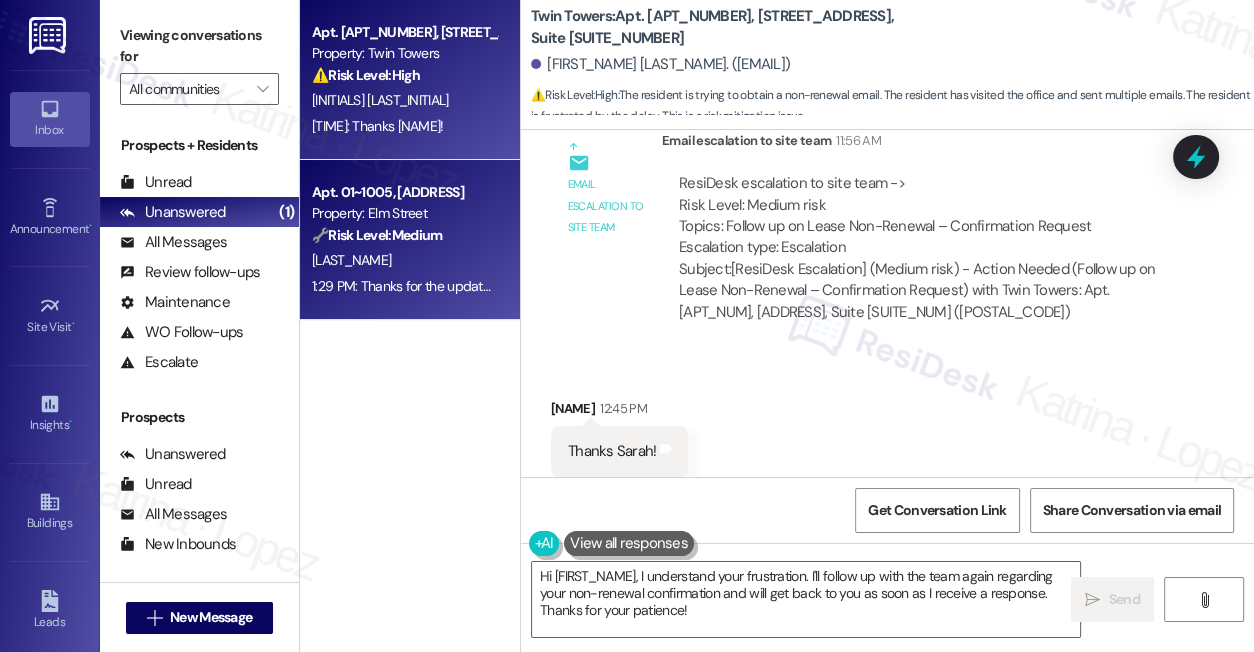 click on "[LAST_NAME]" at bounding box center [404, 260] 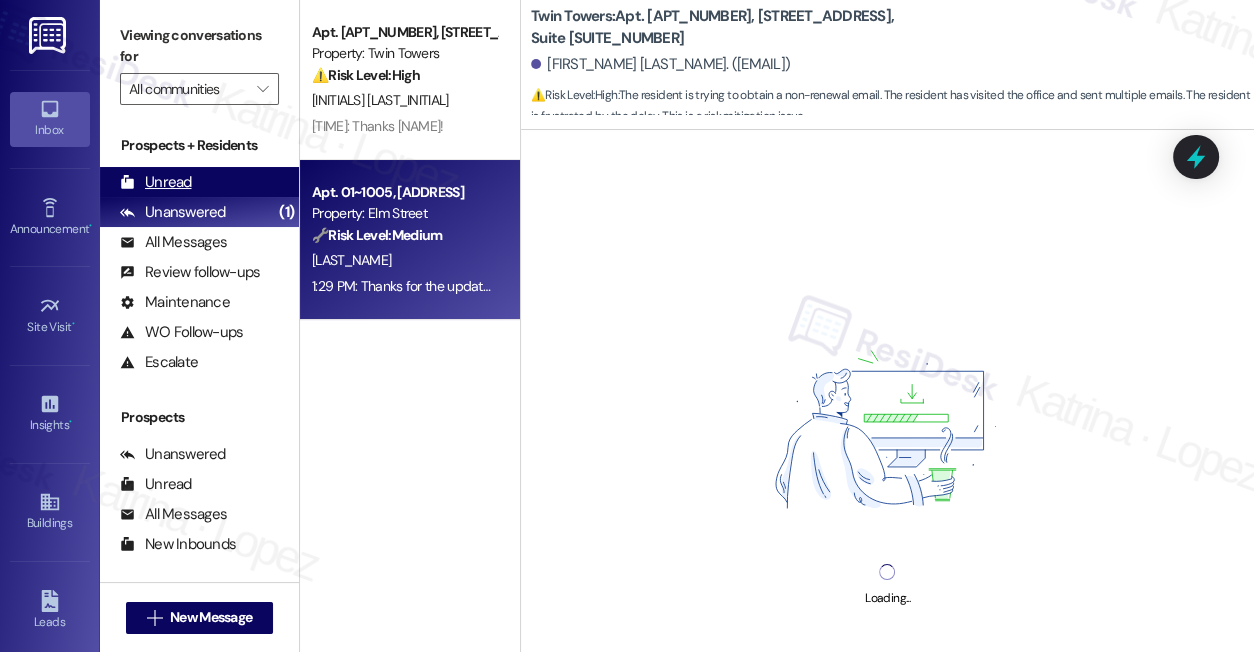 click on "Unread (0)" at bounding box center (199, 182) 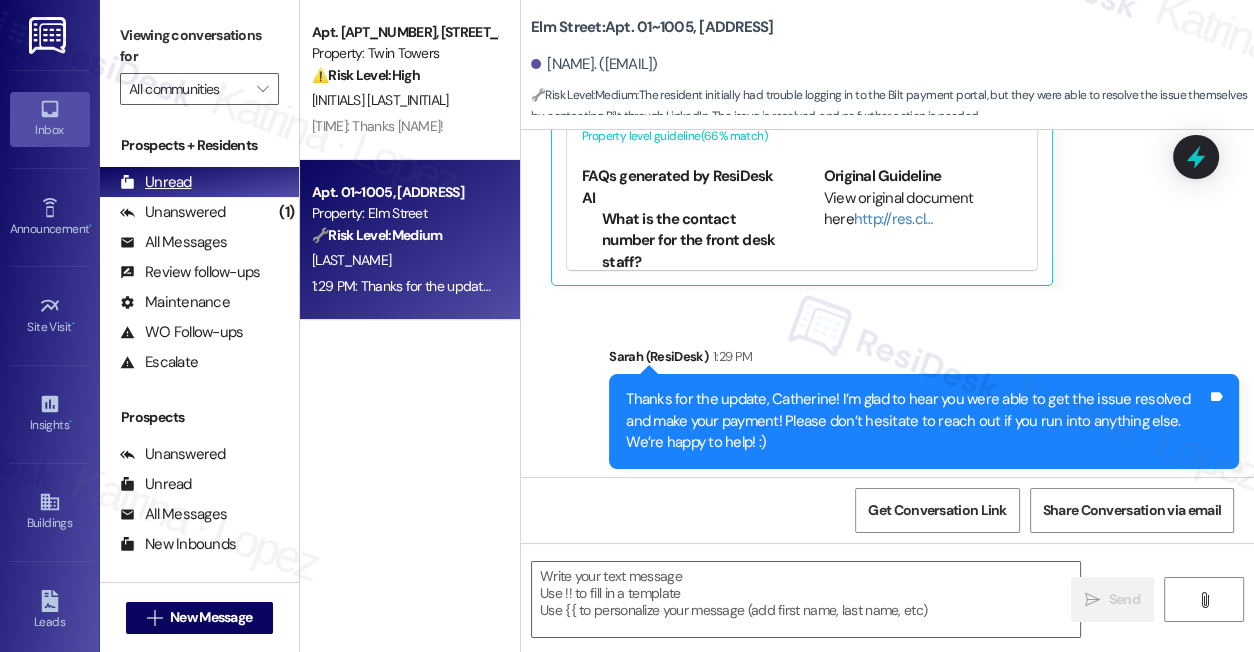 scroll, scrollTop: 0, scrollLeft: 0, axis: both 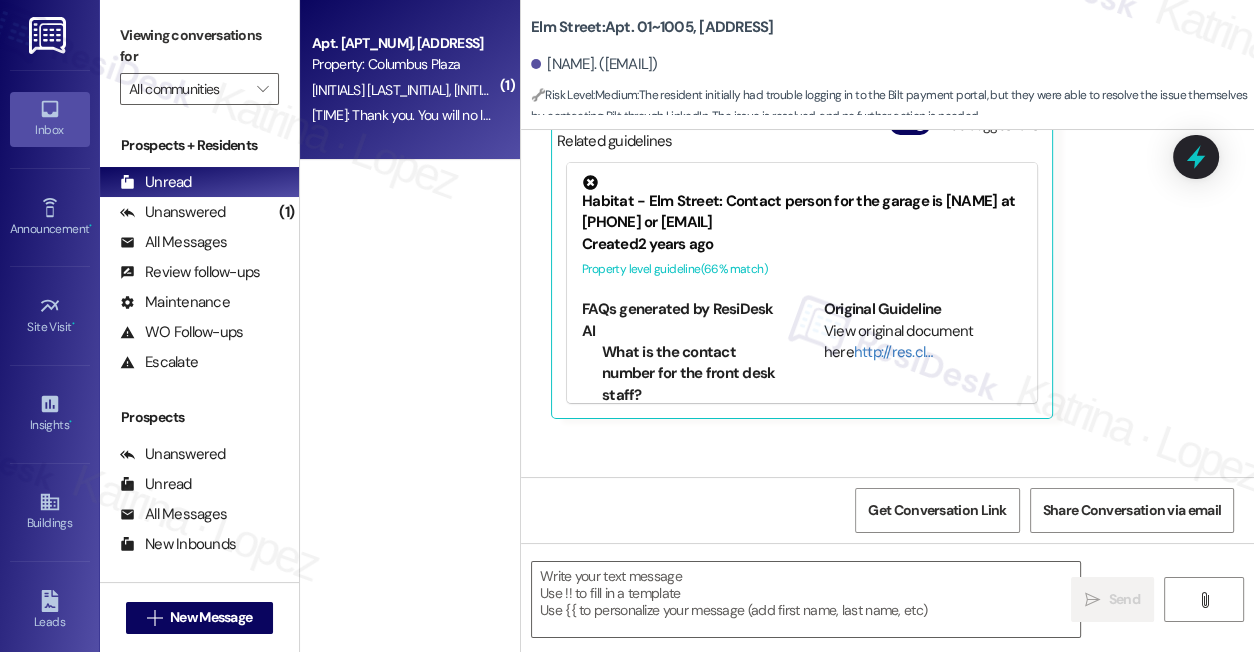 type on "Fetching suggested responses. Please feel free to read through the conversation in the meantime." 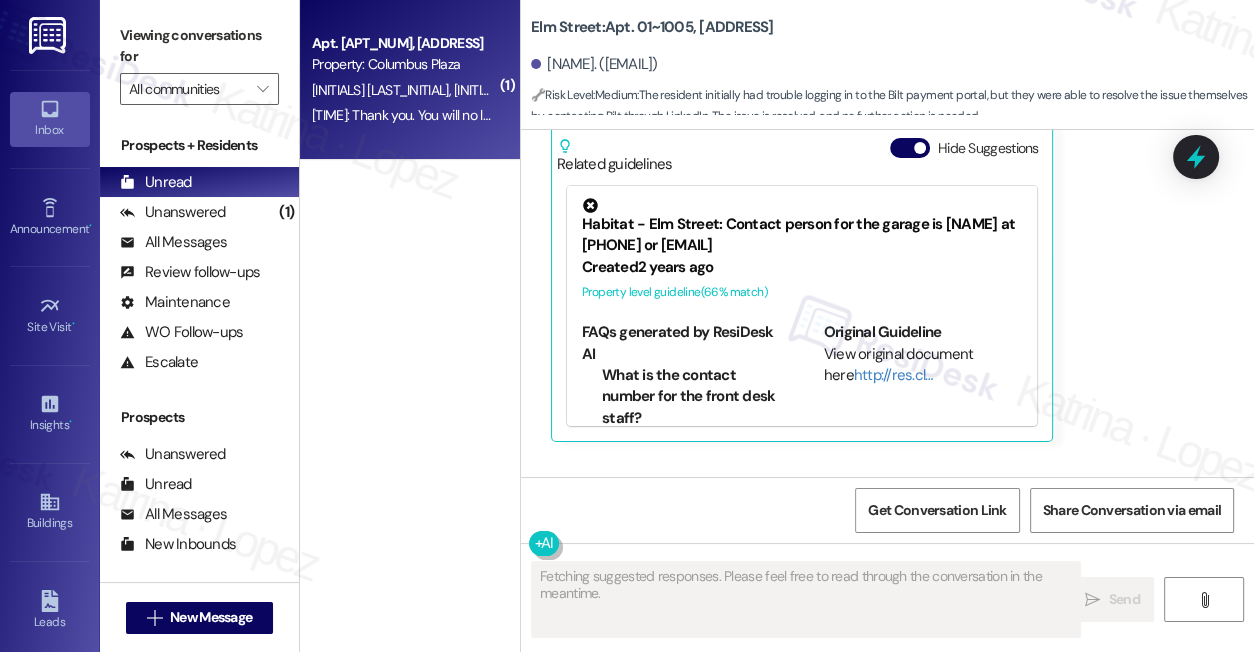 scroll, scrollTop: 4947, scrollLeft: 0, axis: vertical 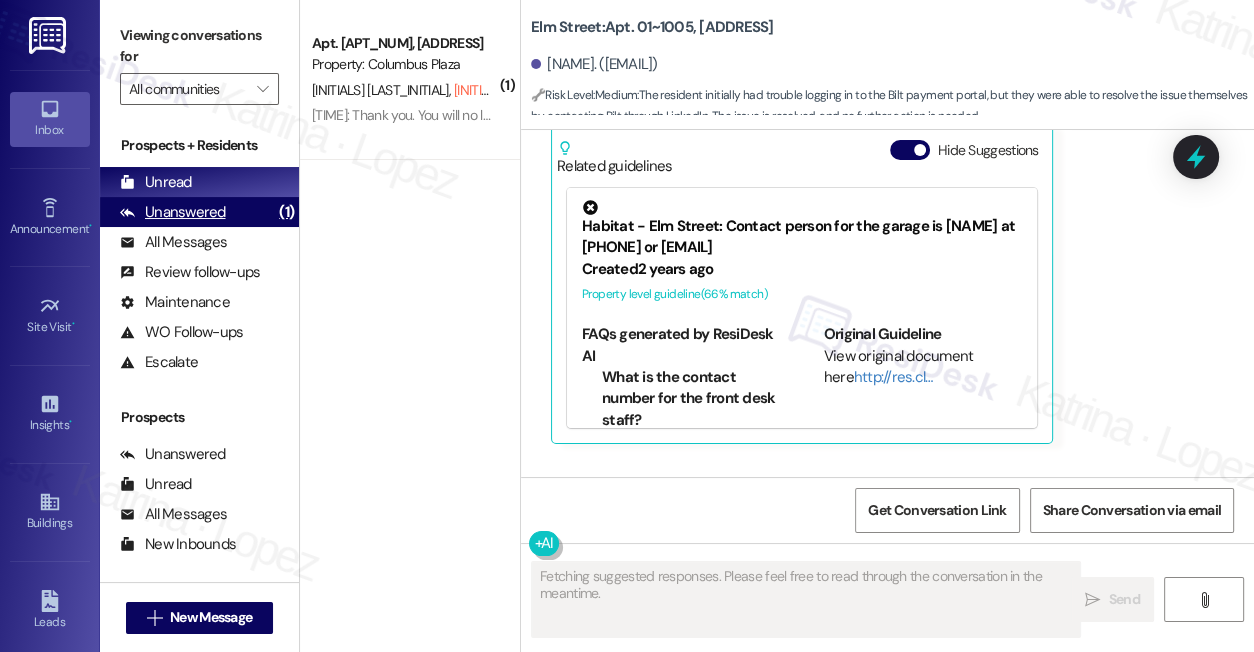 click on "Unanswered (1)" at bounding box center (199, 212) 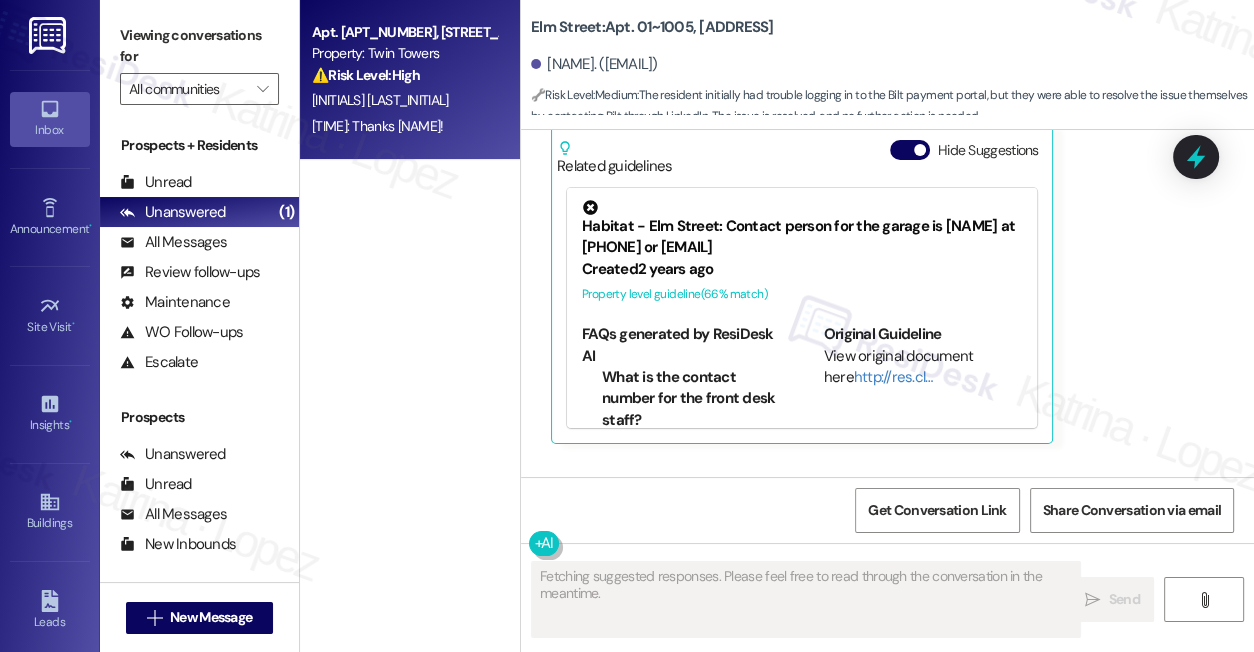 click on "12:45 PM: Thanks [FIRST_NAME]! 12:45 PM: Thanks [FIRST_NAME]!" at bounding box center (404, 126) 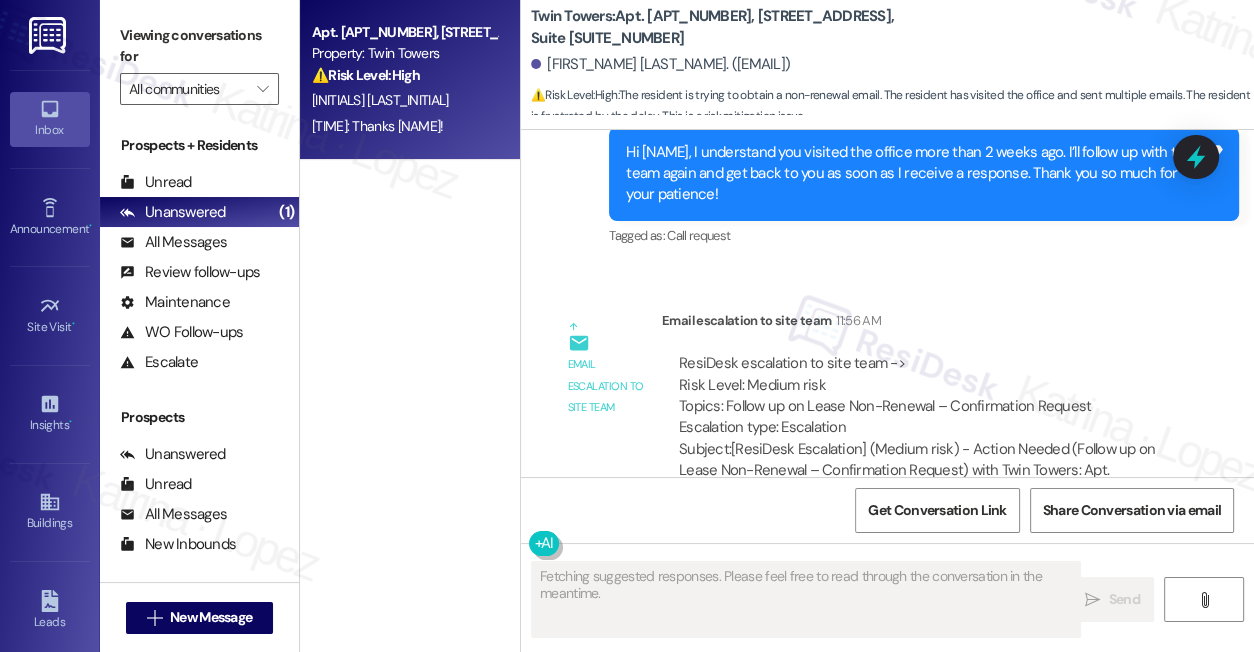 scroll, scrollTop: 17974, scrollLeft: 0, axis: vertical 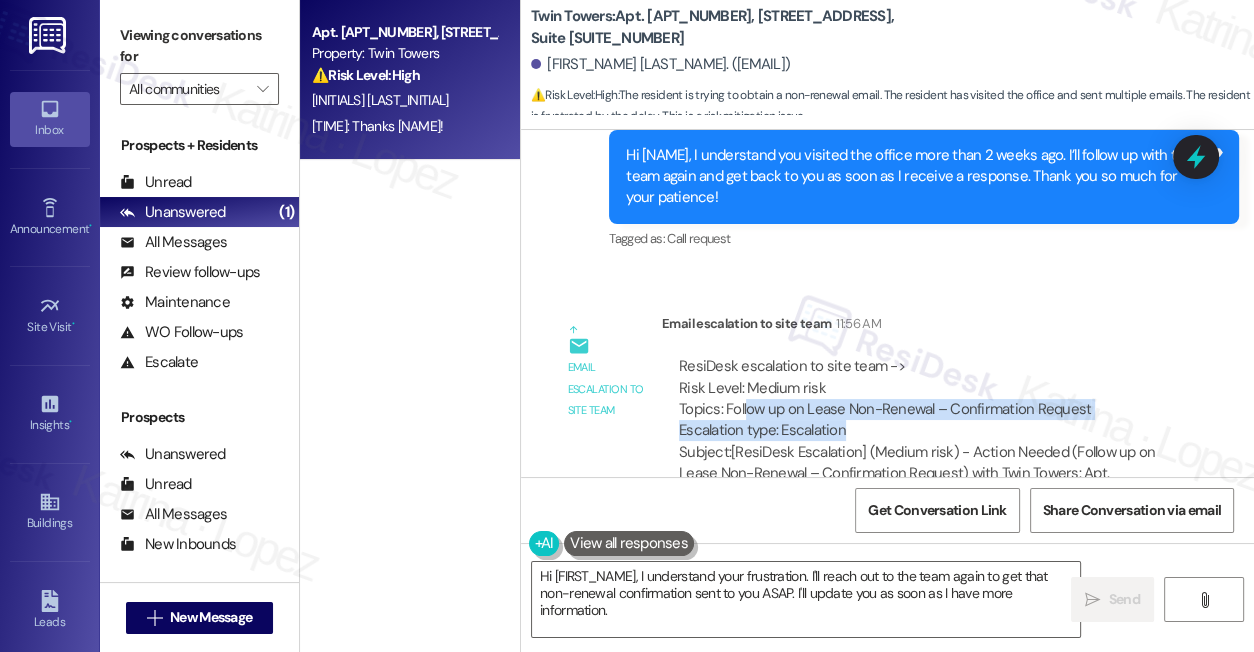 drag, startPoint x: 747, startPoint y: 368, endPoint x: 1057, endPoint y: 377, distance: 310.1306 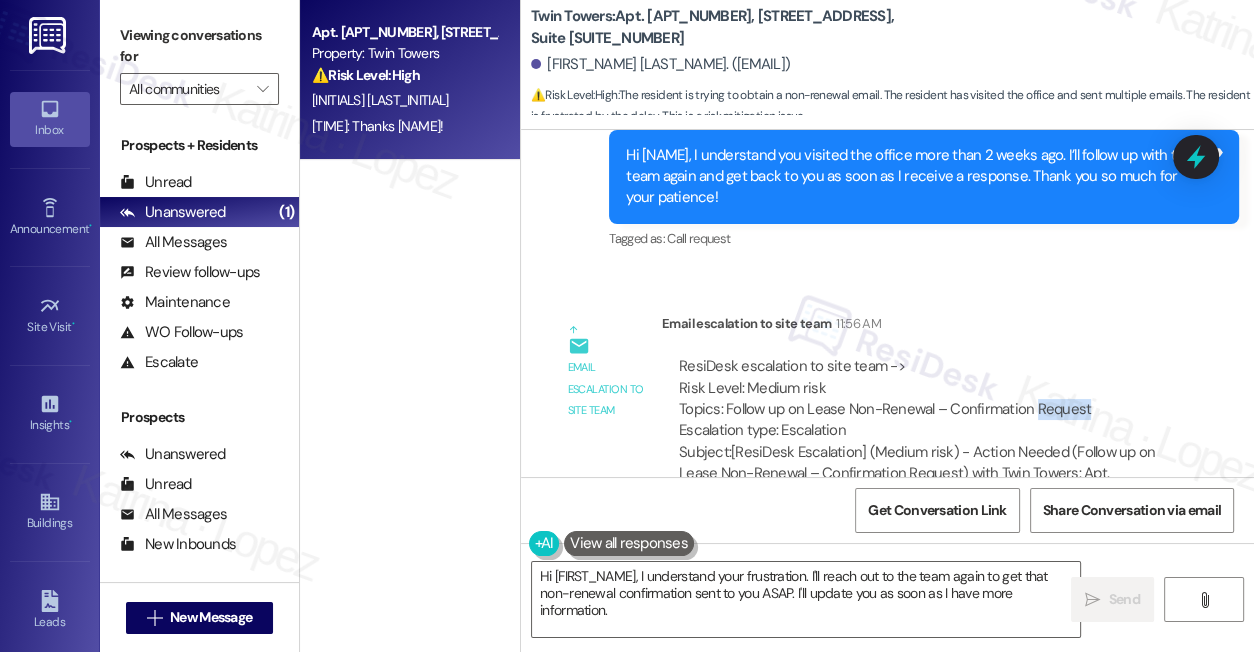 click on "ResiDesk escalation to site team ->
Risk Level: Medium risk
Topics: Follow up on Lease Non-Renewal – Confirmation Request
Escalation type: Escalation" at bounding box center (921, 399) 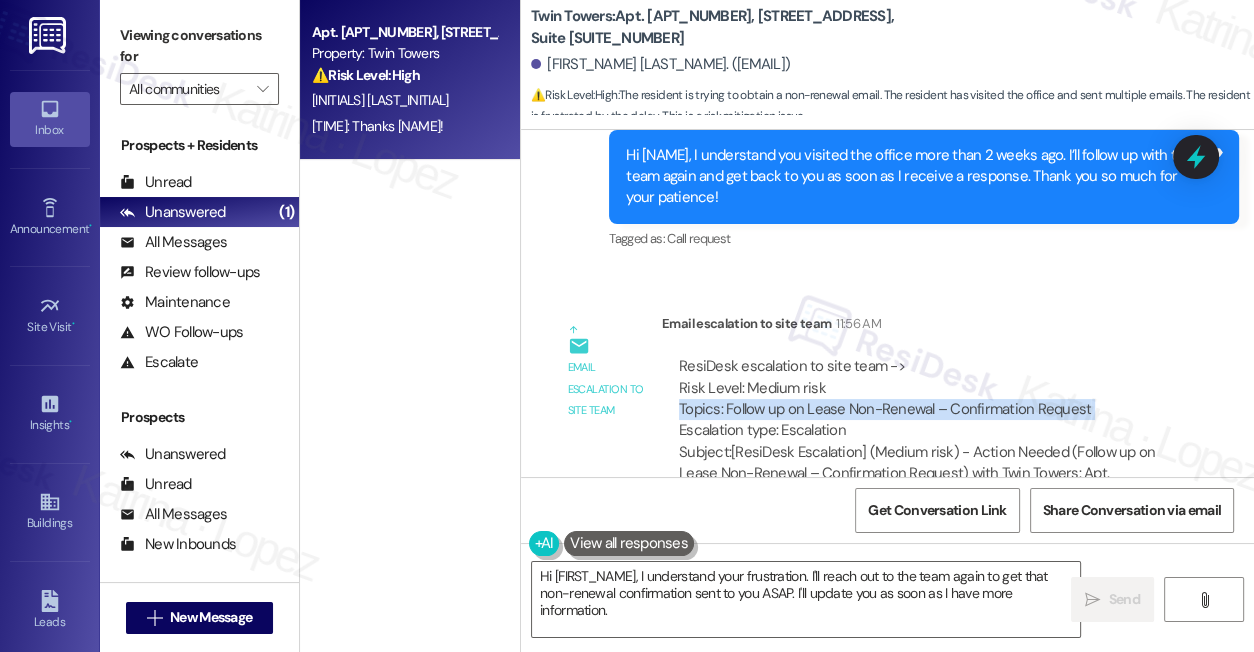 click on "ResiDesk escalation to site team ->
Risk Level: Medium risk
Topics: Follow up on Lease Non-Renewal – Confirmation Request
Escalation type: Escalation" at bounding box center [921, 399] 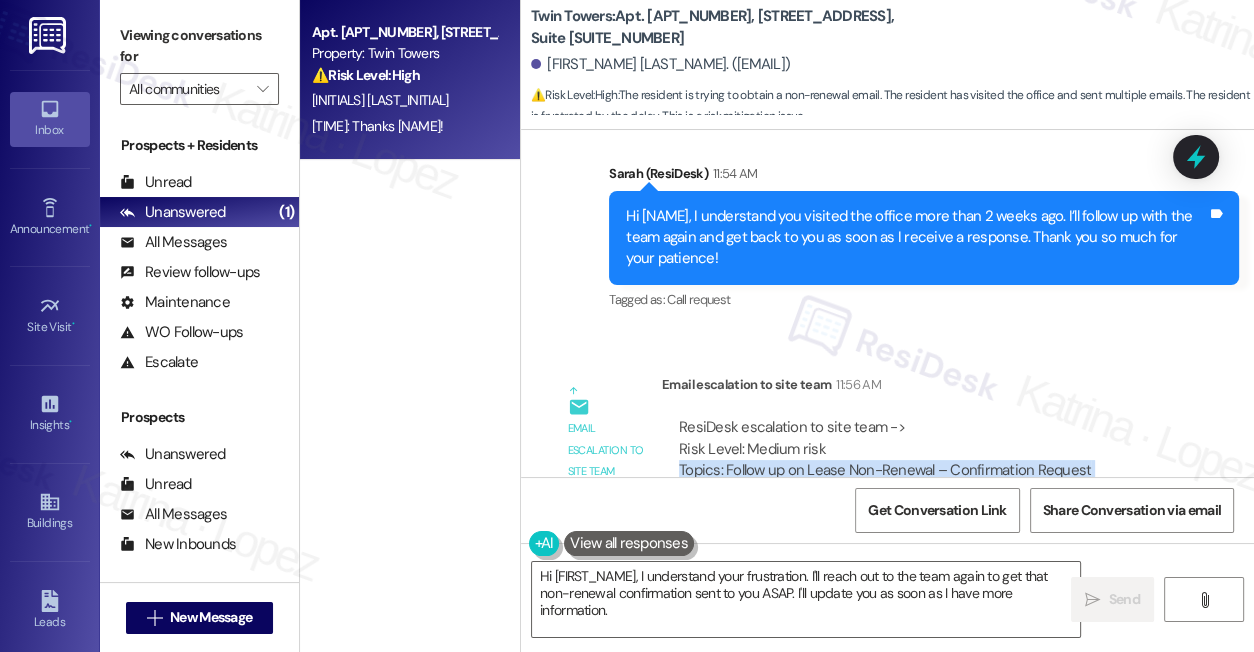 scroll, scrollTop: 17883, scrollLeft: 0, axis: vertical 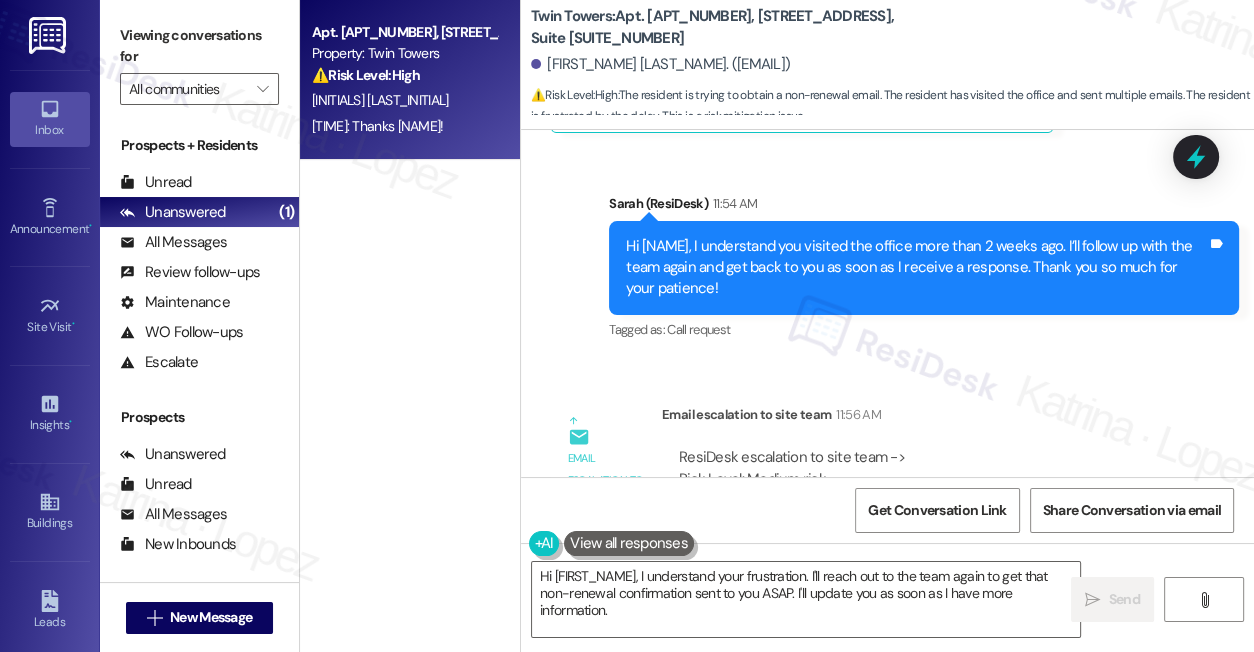 click on "Hi [NAME], I understand you visited the office more than 2 weeks ago. I’ll follow up with the team again and get back to you as soon as I receive a response. Thank you so much for your patience!" at bounding box center [916, 268] 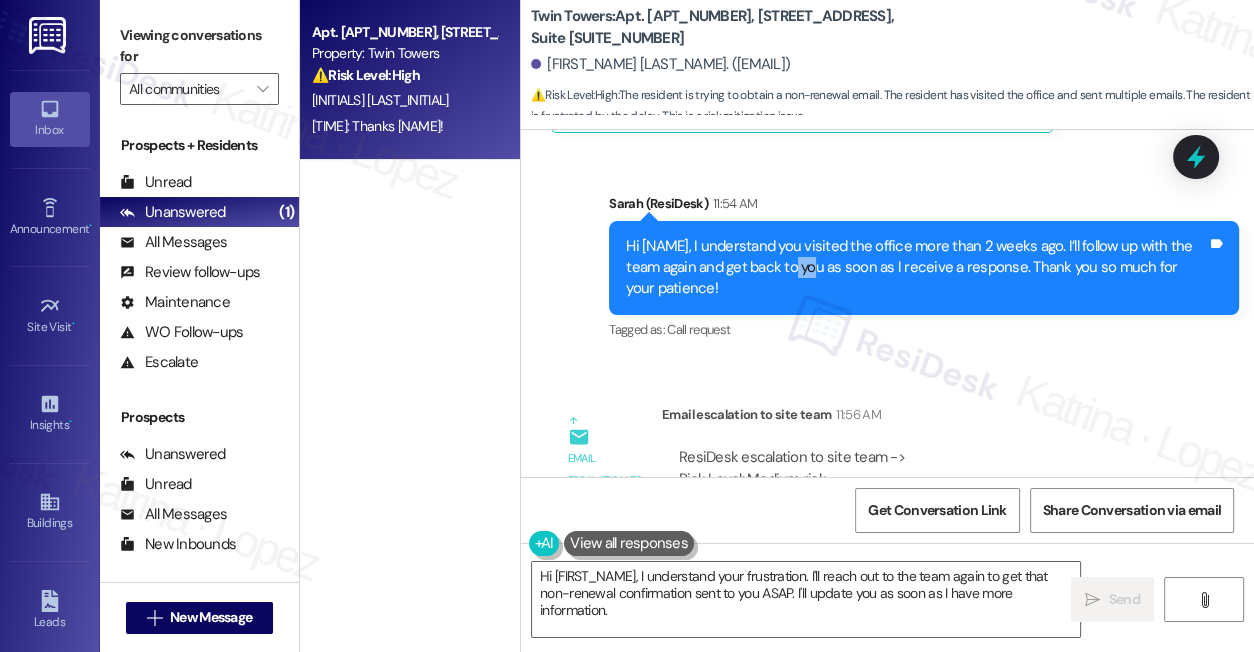 click on "Hi [NAME], I understand you visited the office more than 2 weeks ago. I’ll follow up with the team again and get back to you as soon as I receive a response. Thank you so much for your patience!" at bounding box center [916, 268] 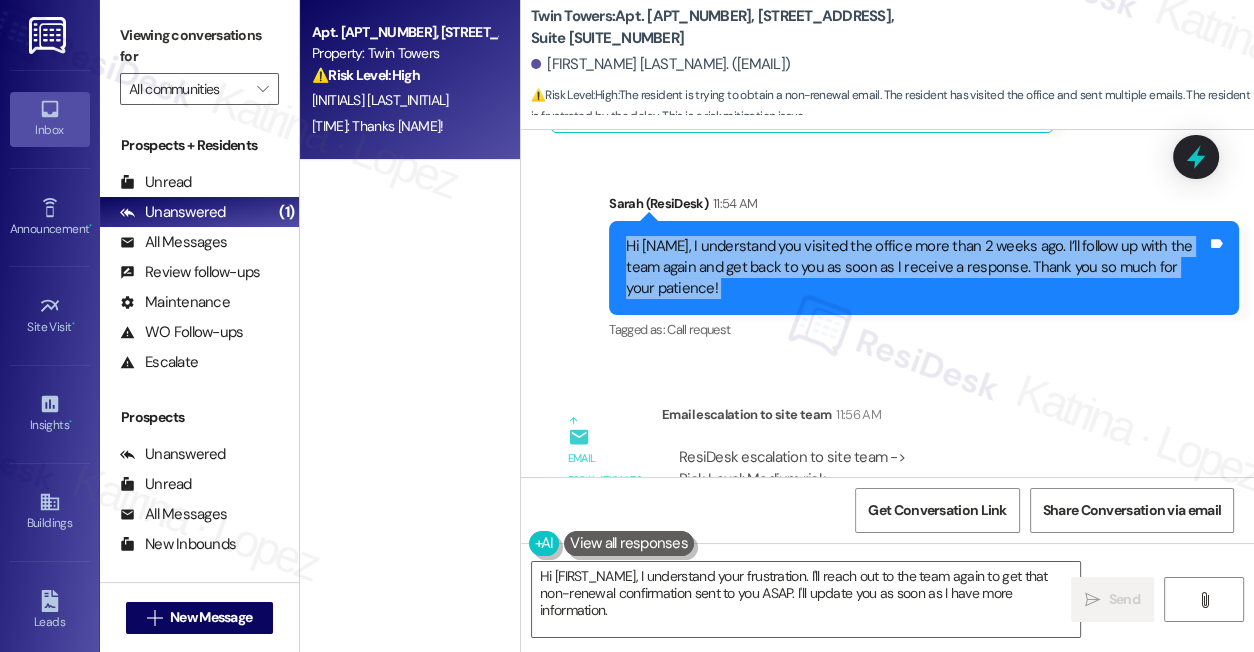 click on "Hi [NAME], I understand you visited the office more than 2 weeks ago. I’ll follow up with the team again and get back to you as soon as I receive a response. Thank you so much for your patience!" at bounding box center [916, 268] 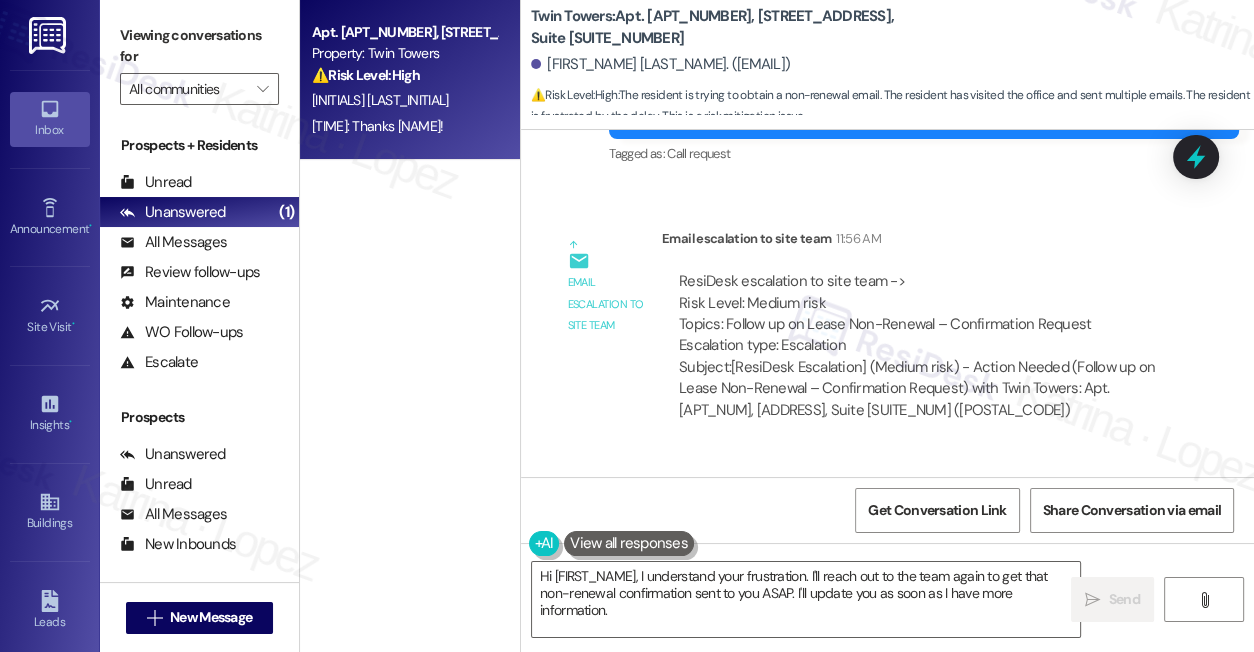 scroll, scrollTop: 18157, scrollLeft: 0, axis: vertical 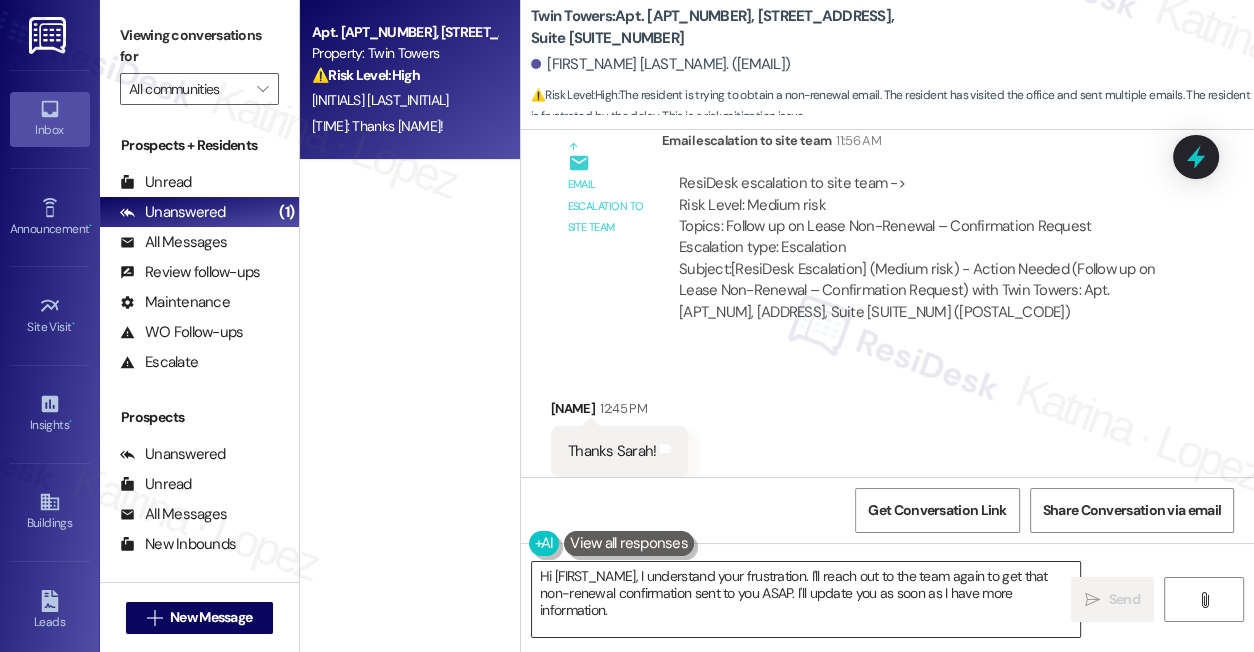 click on "Hi [FIRST_NAME], I understand your frustration. I'll reach out to the team again to get that non-renewal confirmation sent to you ASAP. I'll update you as soon as I have more information." at bounding box center [806, 599] 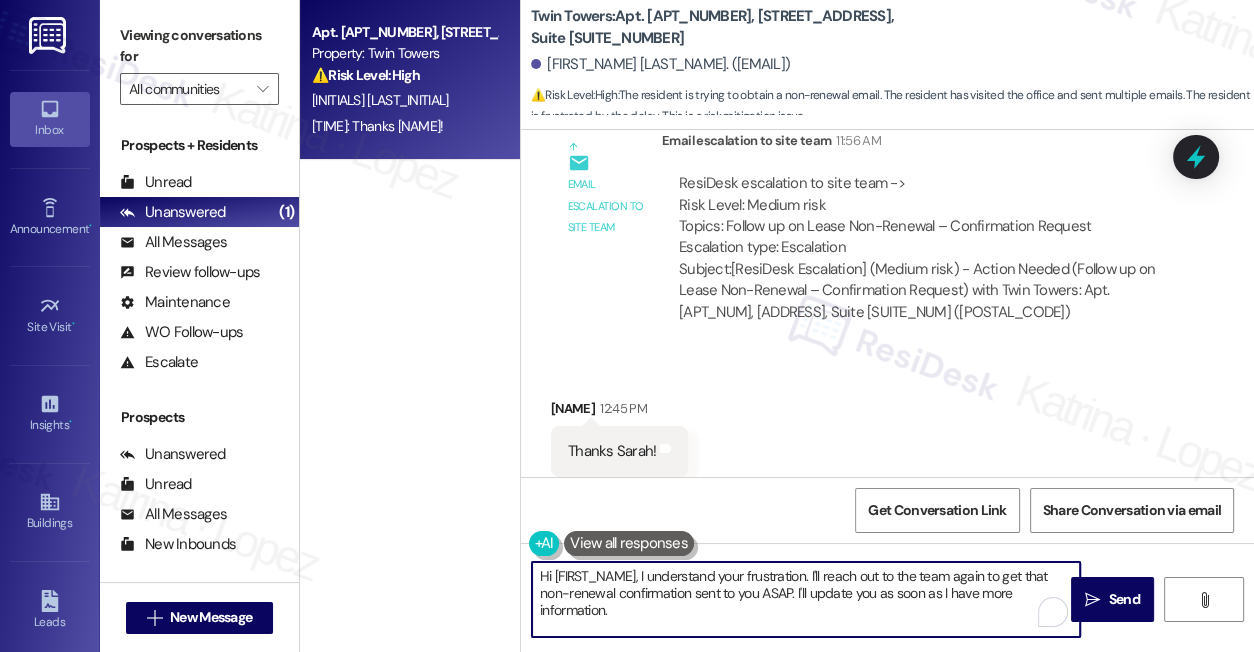 click on "Hi [FIRST_NAME], I understand your frustration. I'll reach out to the team again to get that non-renewal confirmation sent to you ASAP. I'll update you as soon as I have more information." at bounding box center [806, 599] 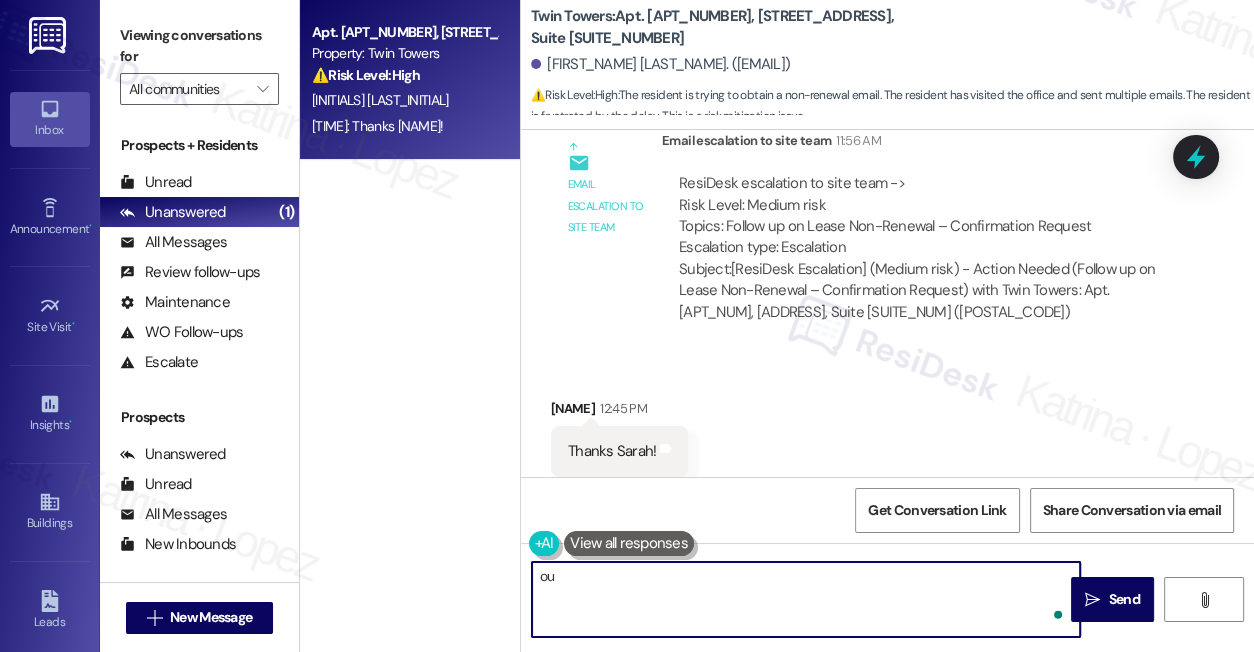 type on "o" 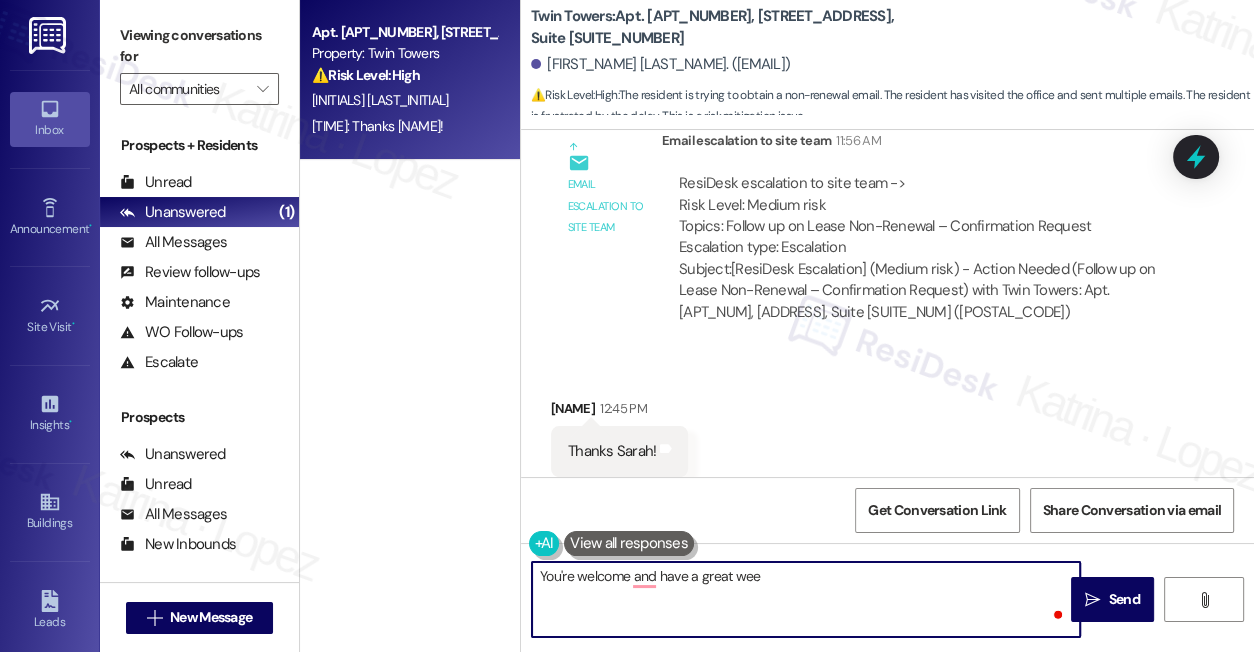 type on "You're welcome and have a great week" 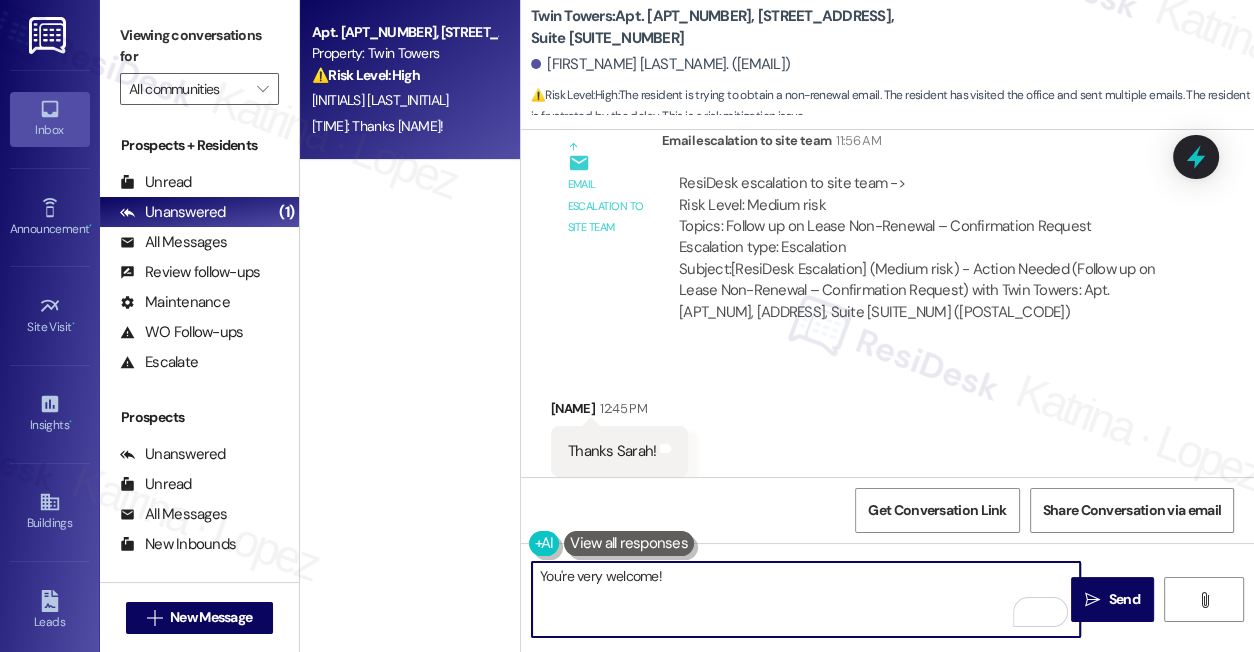 click on "You're very welcome!" at bounding box center [806, 599] 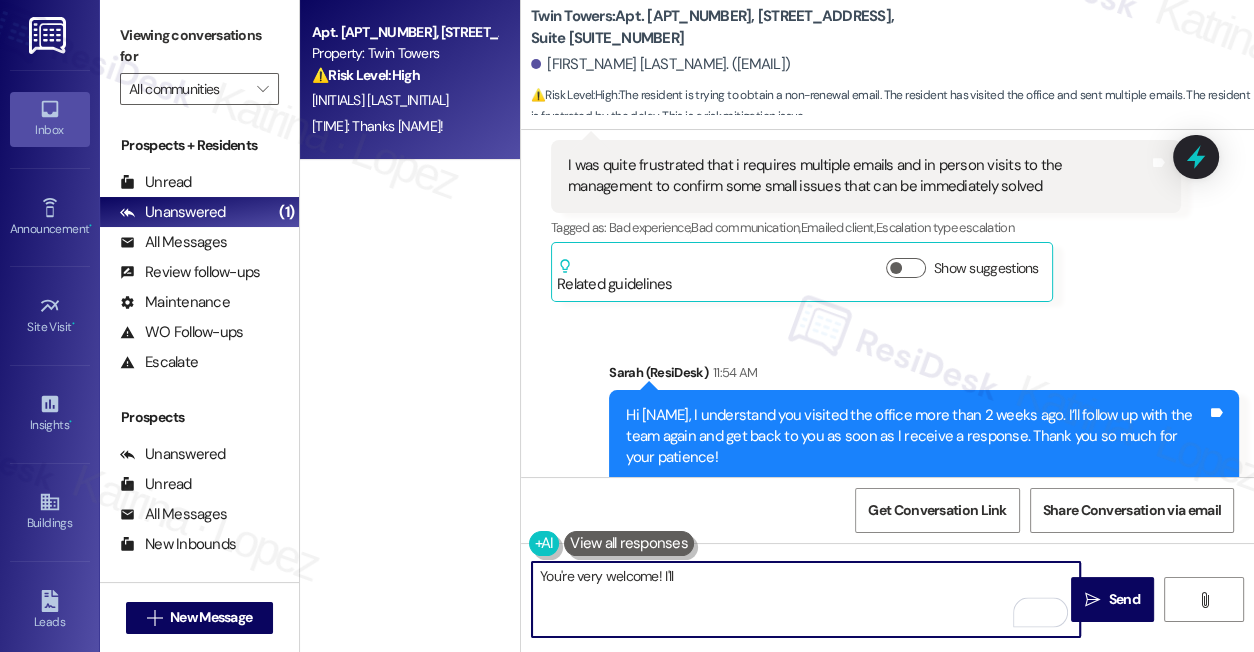 scroll, scrollTop: 17793, scrollLeft: 0, axis: vertical 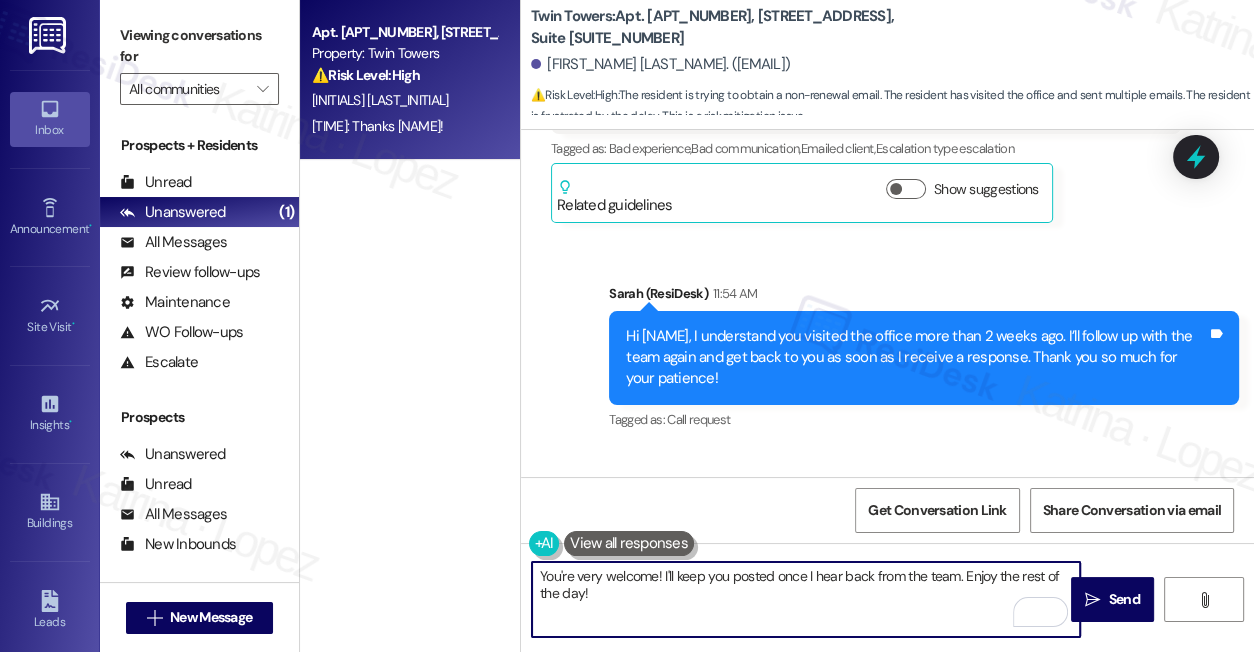 click on "You're very welcome! I'll keep you posted once I hear back from the team. Enjoy the rest of the day!" at bounding box center [806, 599] 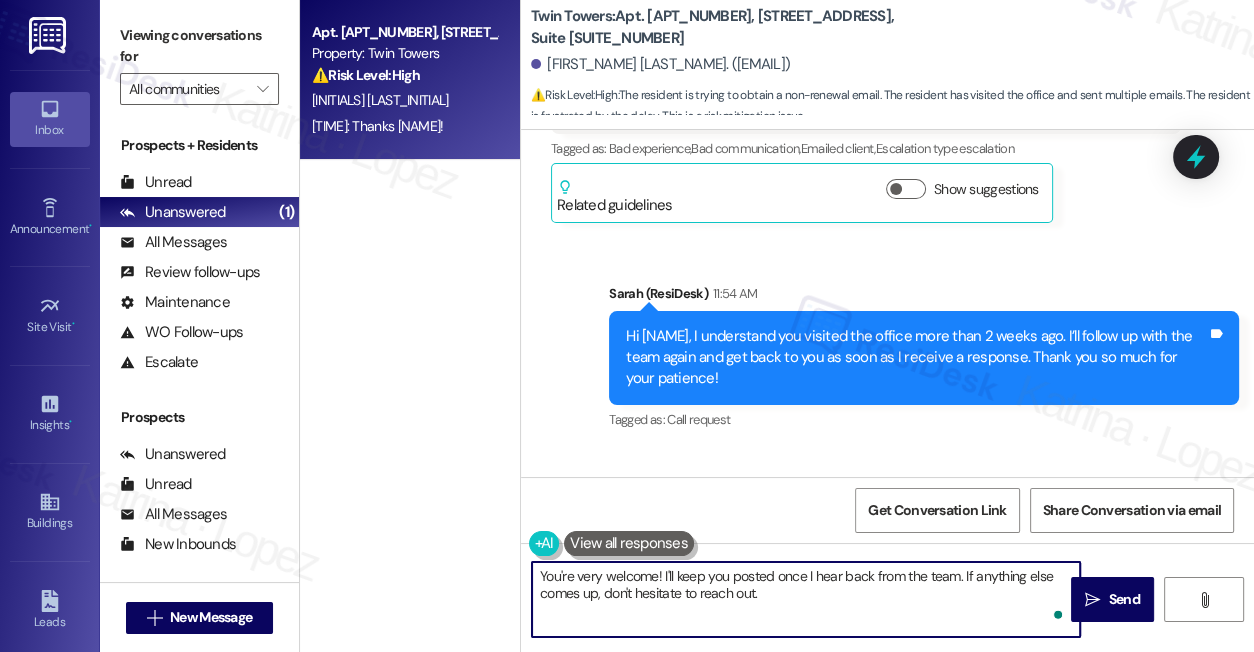type on "You're very welcome! I'll keep you posted once I hear back from the team. If anything else comes up, don't hesitate to reach out." 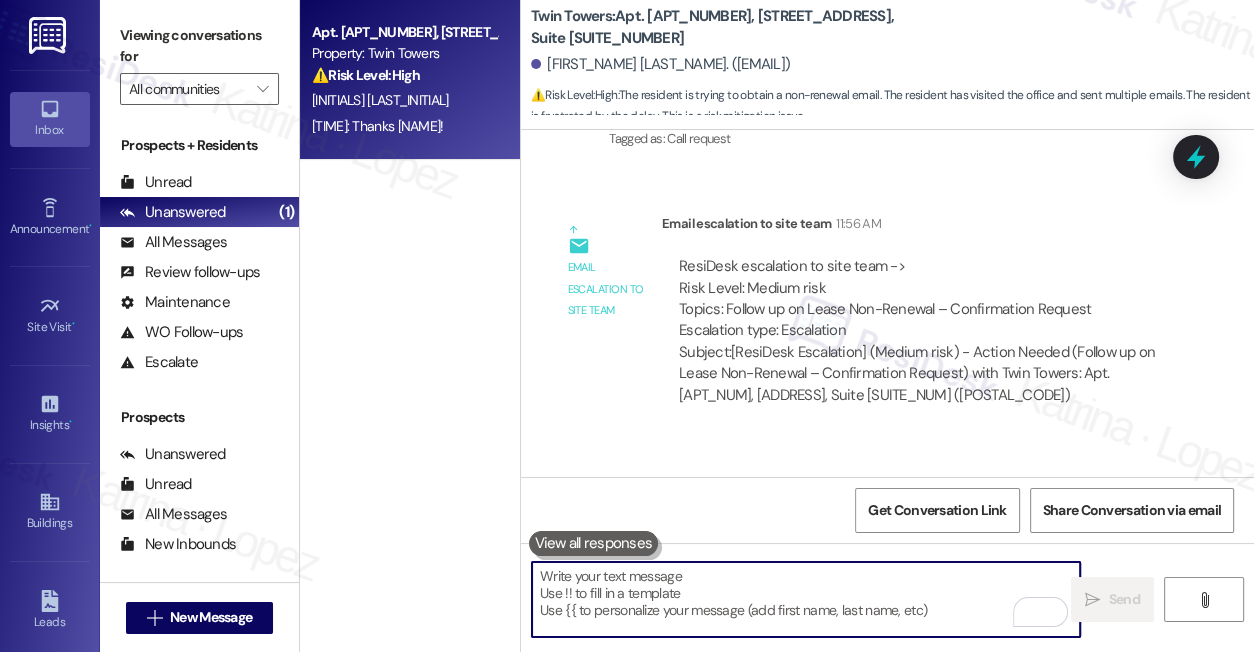 scroll, scrollTop: 18156, scrollLeft: 0, axis: vertical 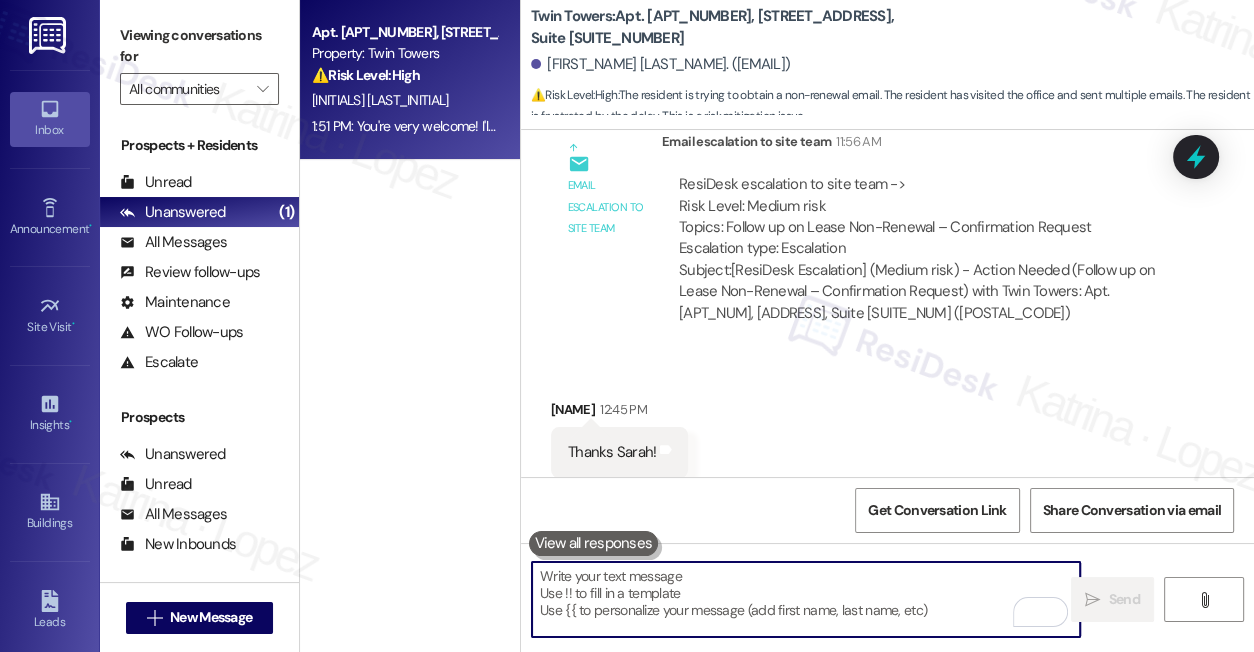 type 